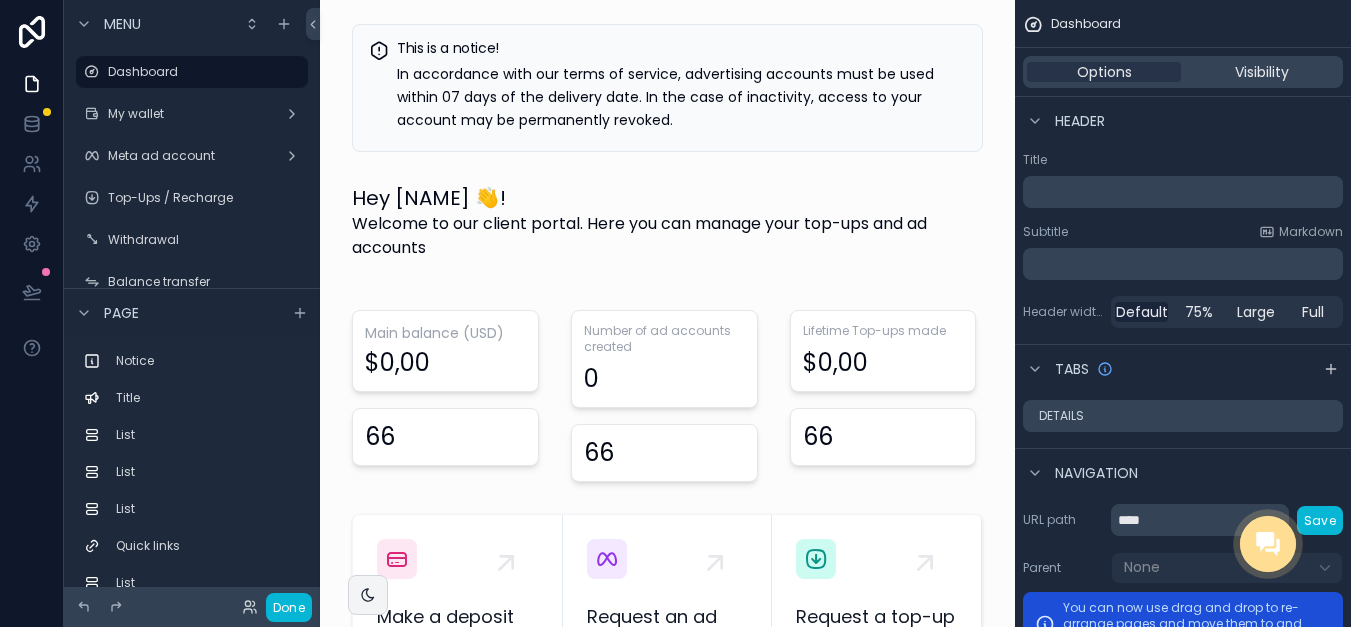 scroll, scrollTop: 0, scrollLeft: 0, axis: both 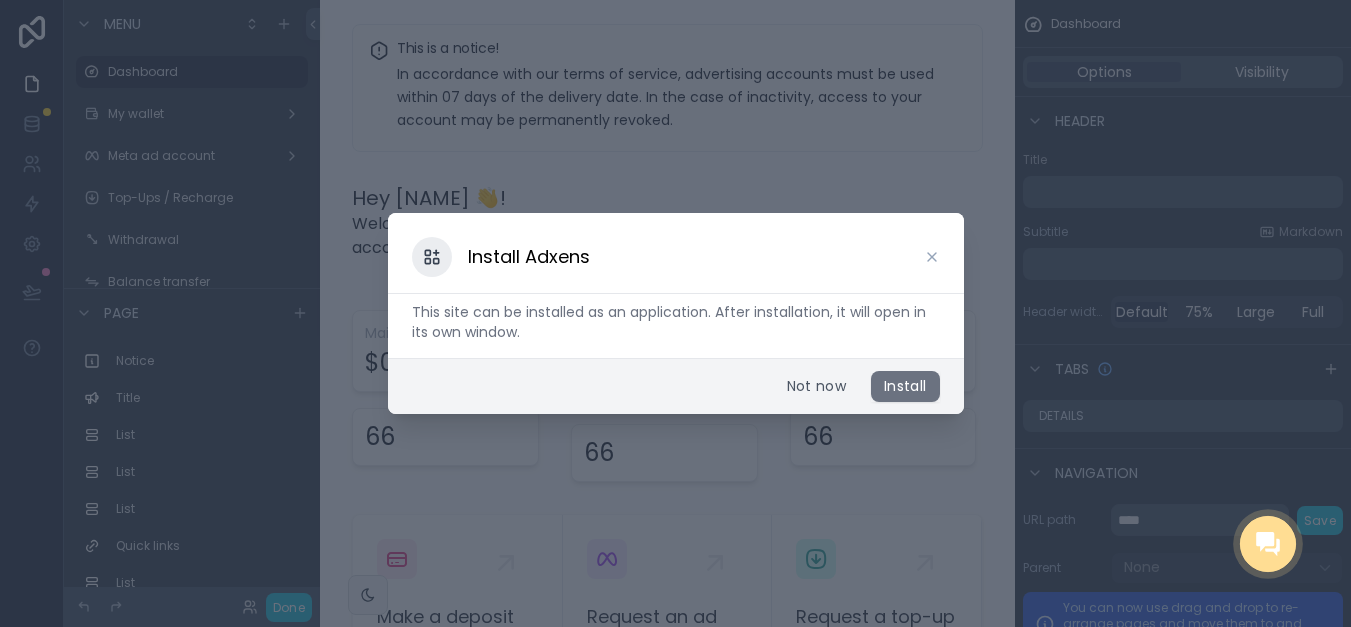 click 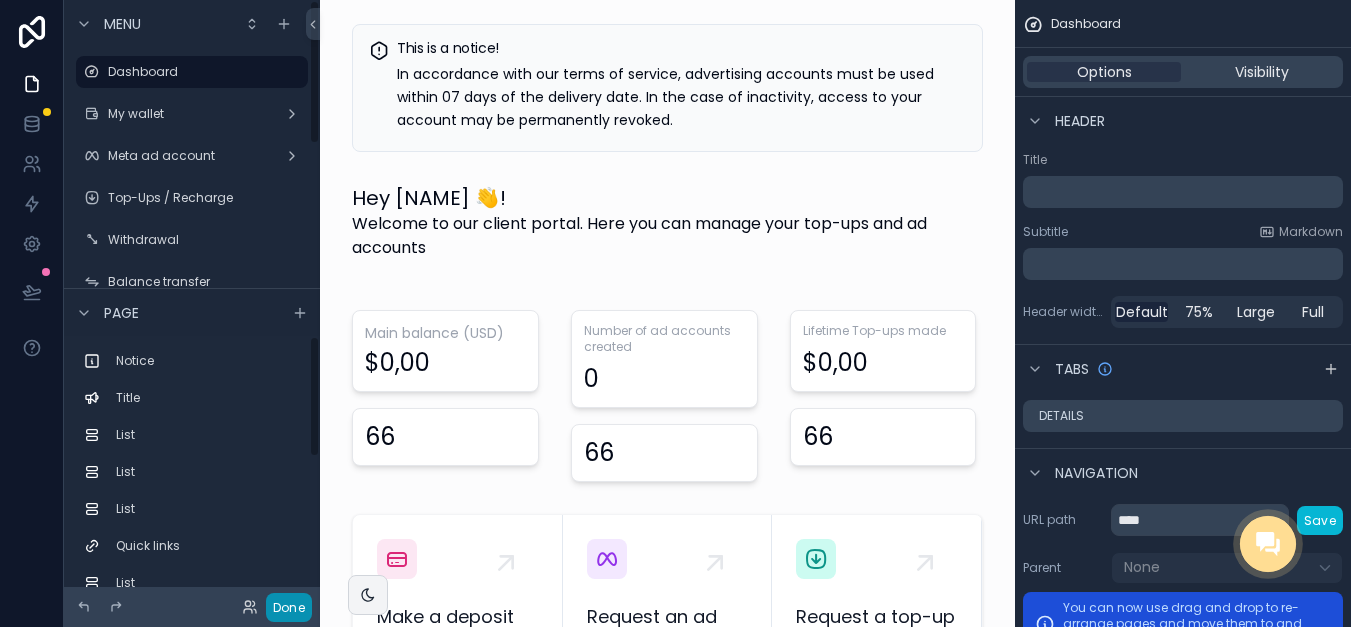 click on "Done" at bounding box center [289, 607] 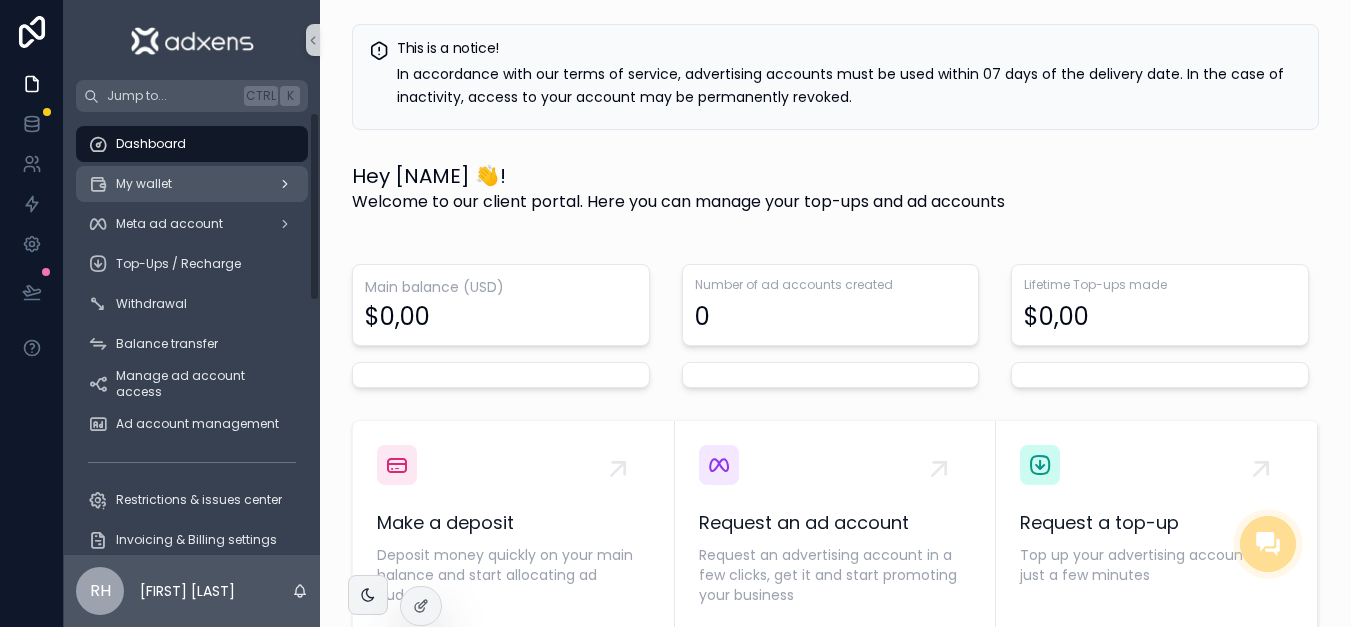 click on "My wallet" at bounding box center [144, 184] 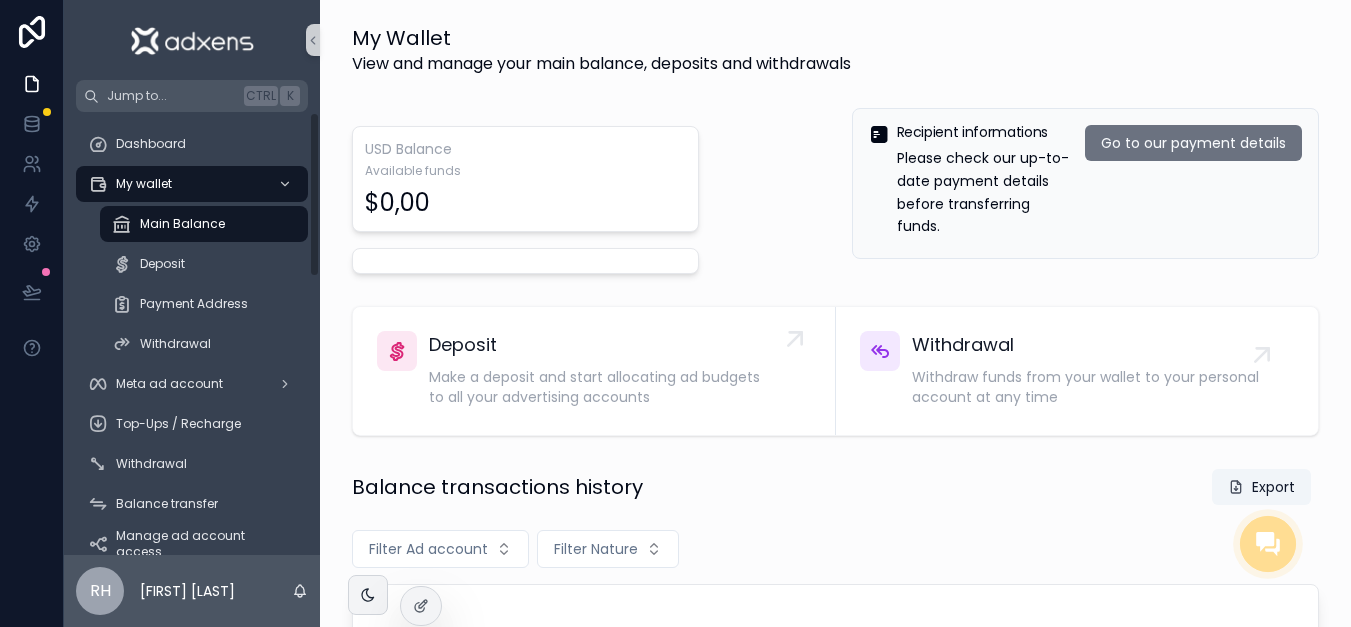 click on "Deposit Make a deposit and start allocating ad budgets to all your advertising accounts" at bounding box center (604, 371) 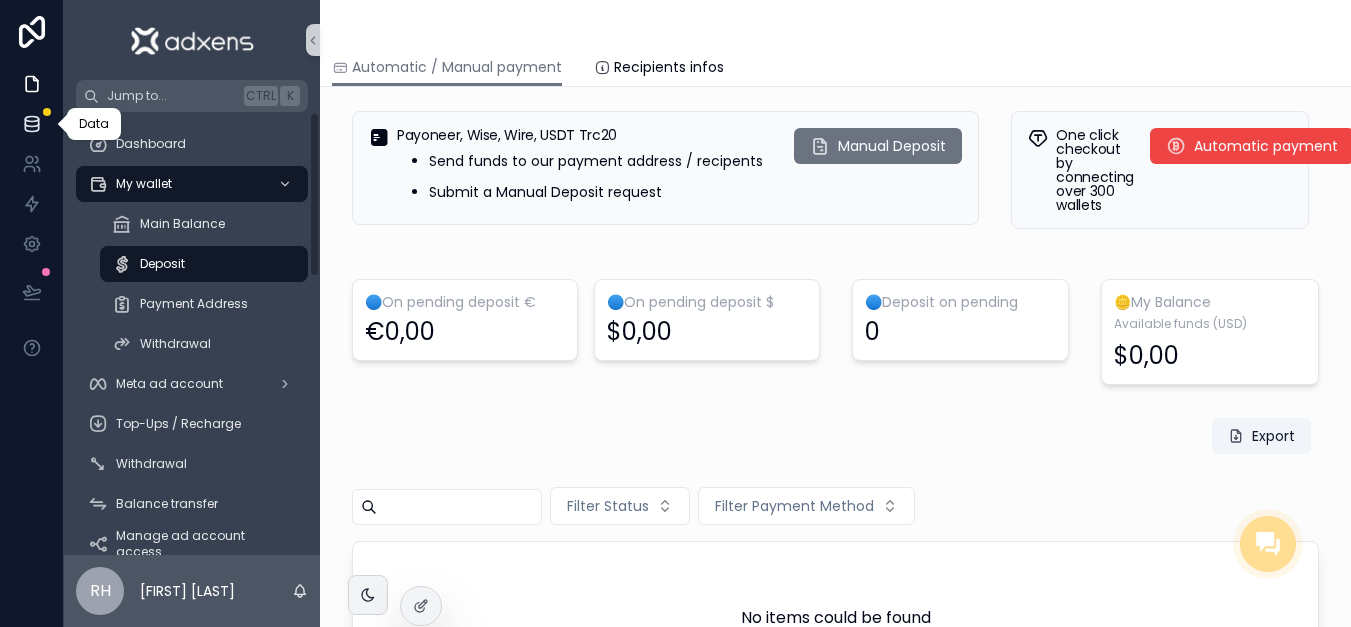 click 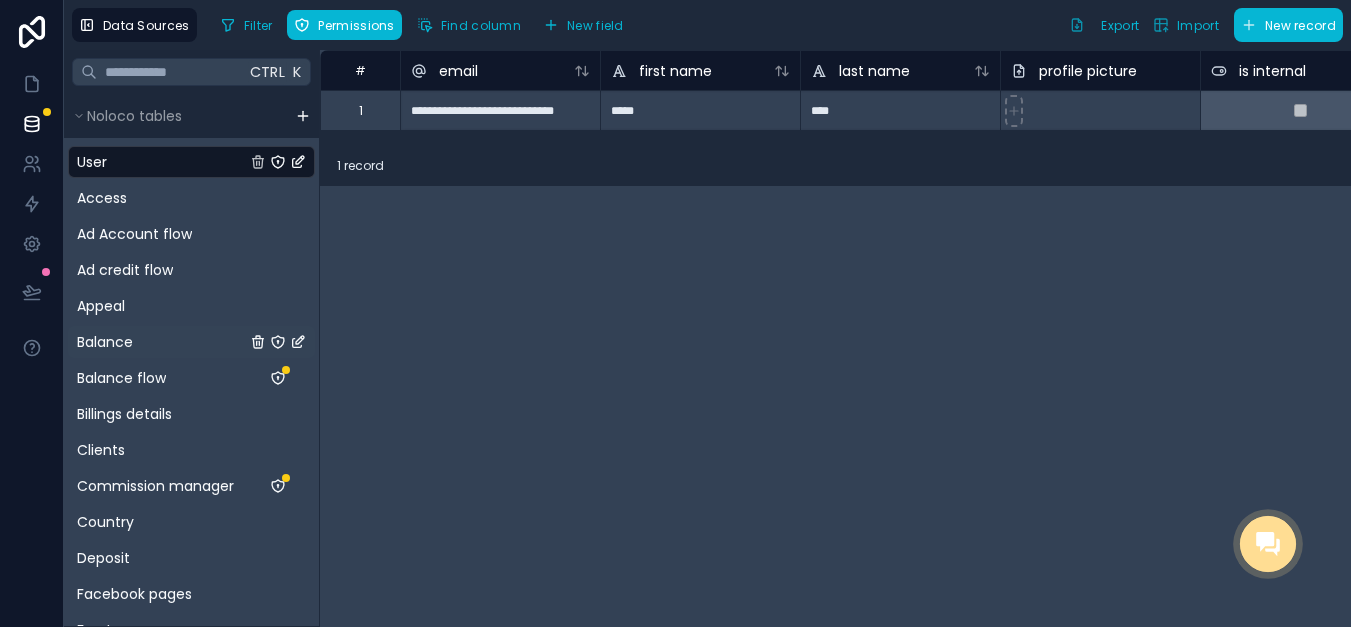 click on "Balance" at bounding box center (191, 342) 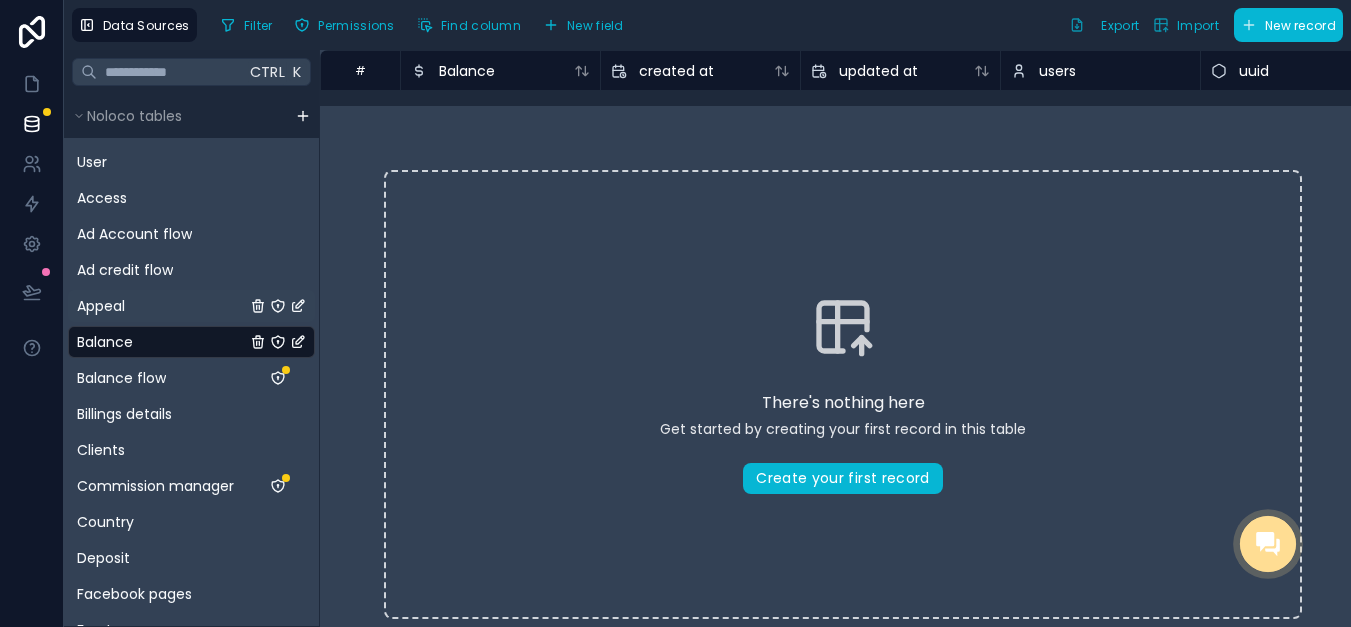 click on "Appeal" at bounding box center (191, 306) 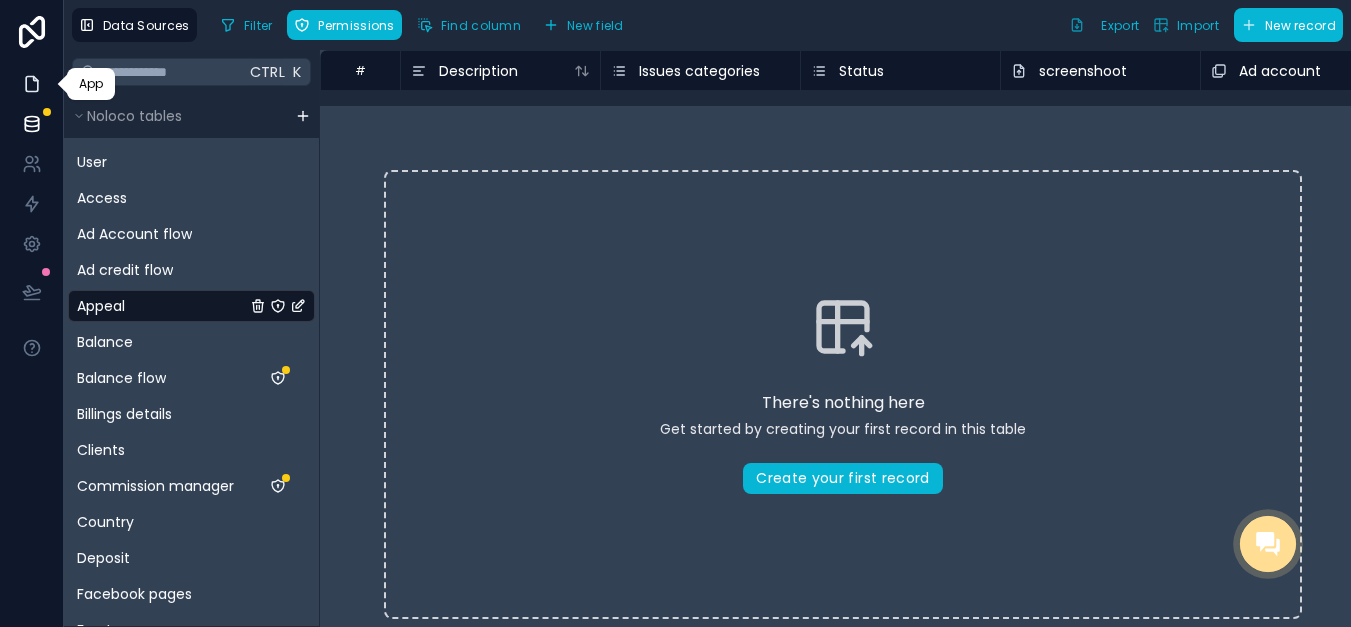 click 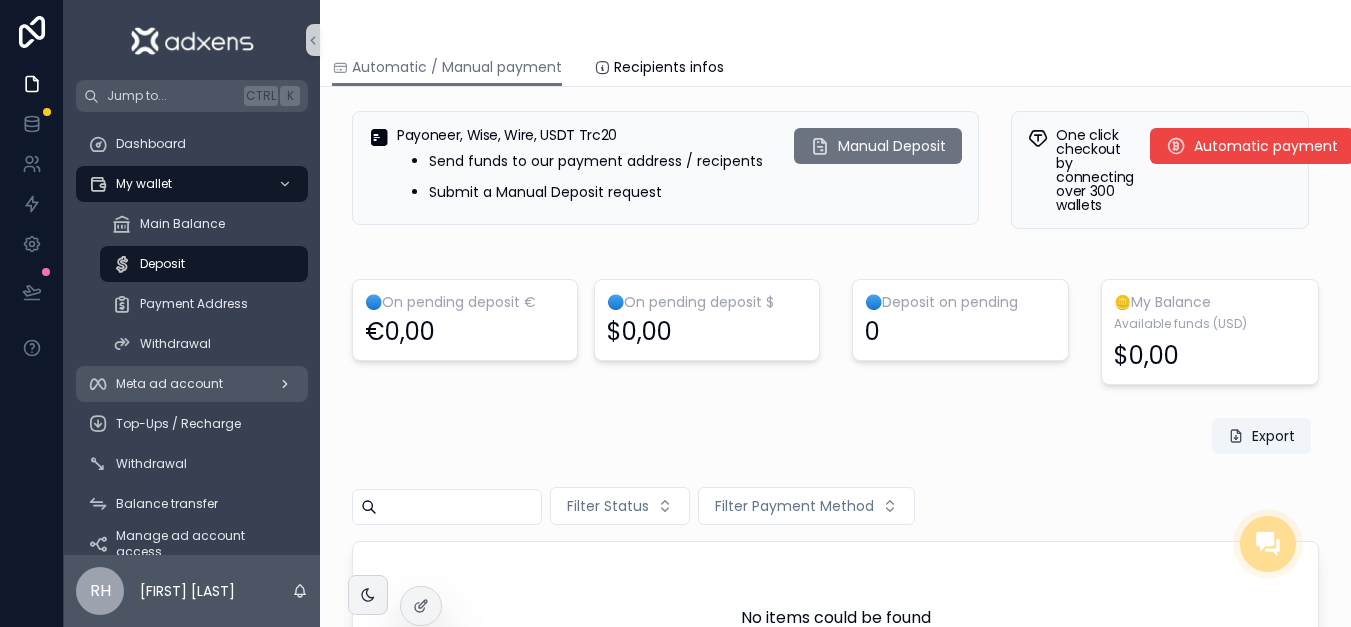 click on "Meta ad account" at bounding box center (192, 384) 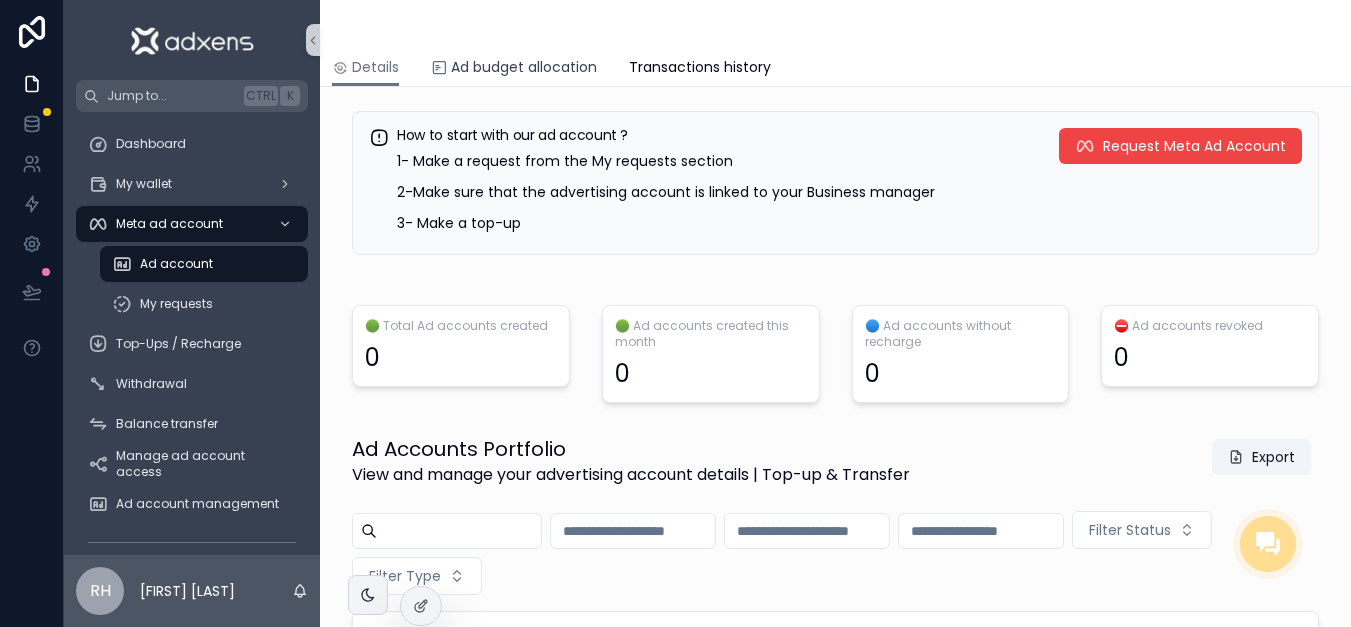 click on "Ad budget allocation" at bounding box center [514, 69] 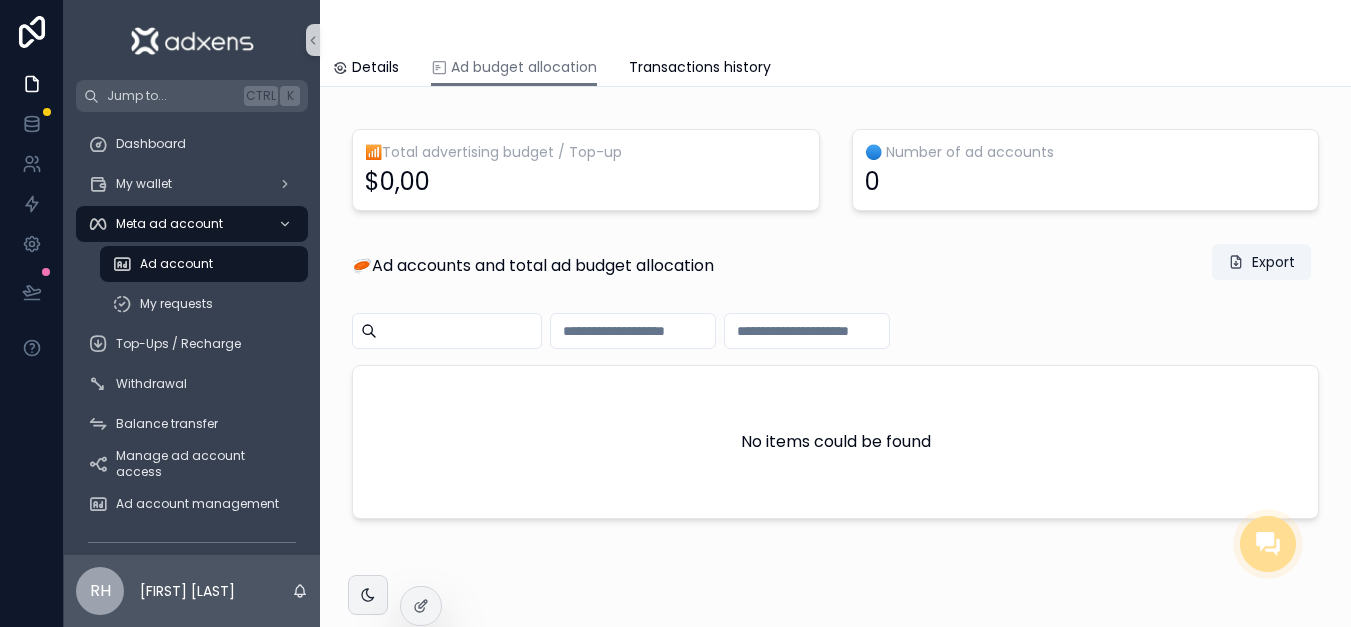 click on "📶Total advertising budget / Top-up $0,00 🔵 Number of ad accounts  0 🥏Ad accounts  and total ad budget allocation  Export No items could be found" at bounding box center [835, 375] 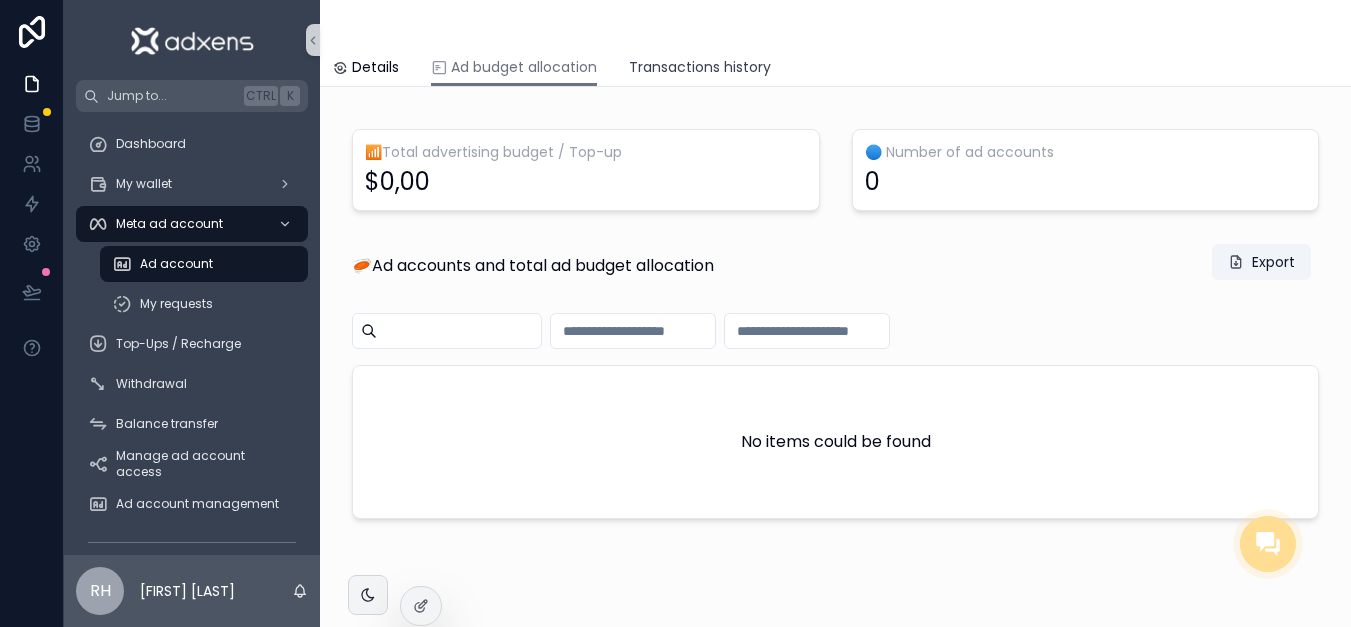 click on "Transactions history" at bounding box center [700, 67] 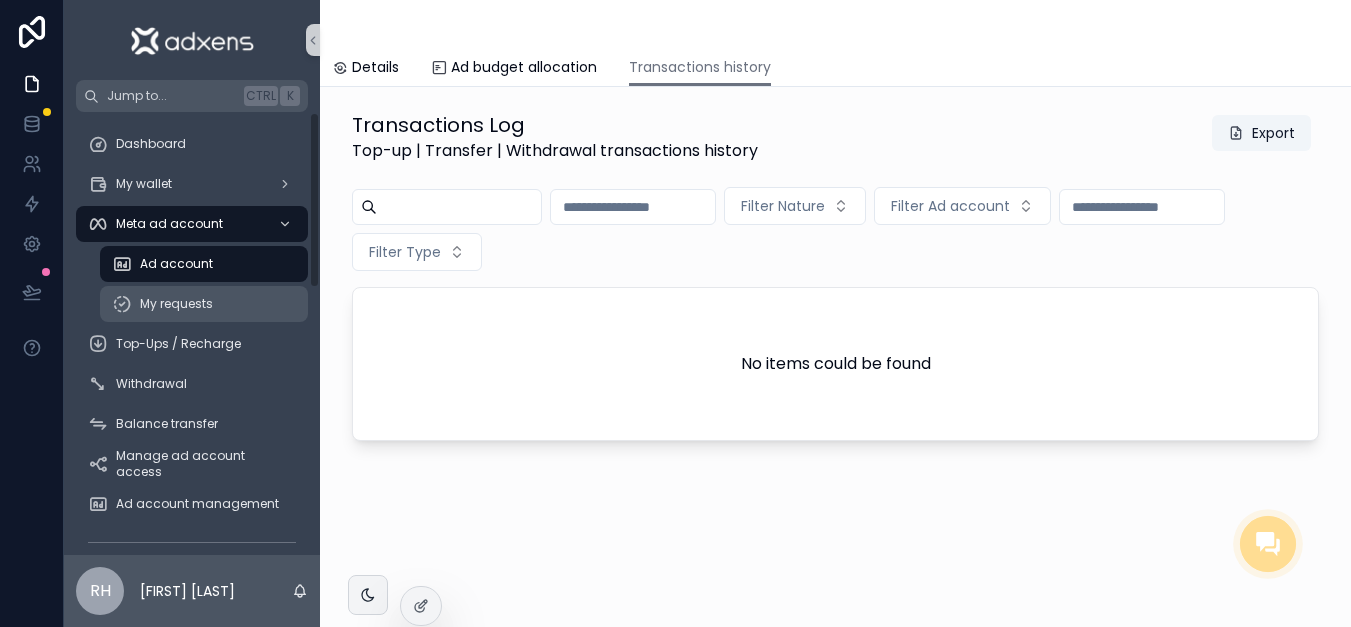 click on "My requests" at bounding box center [176, 304] 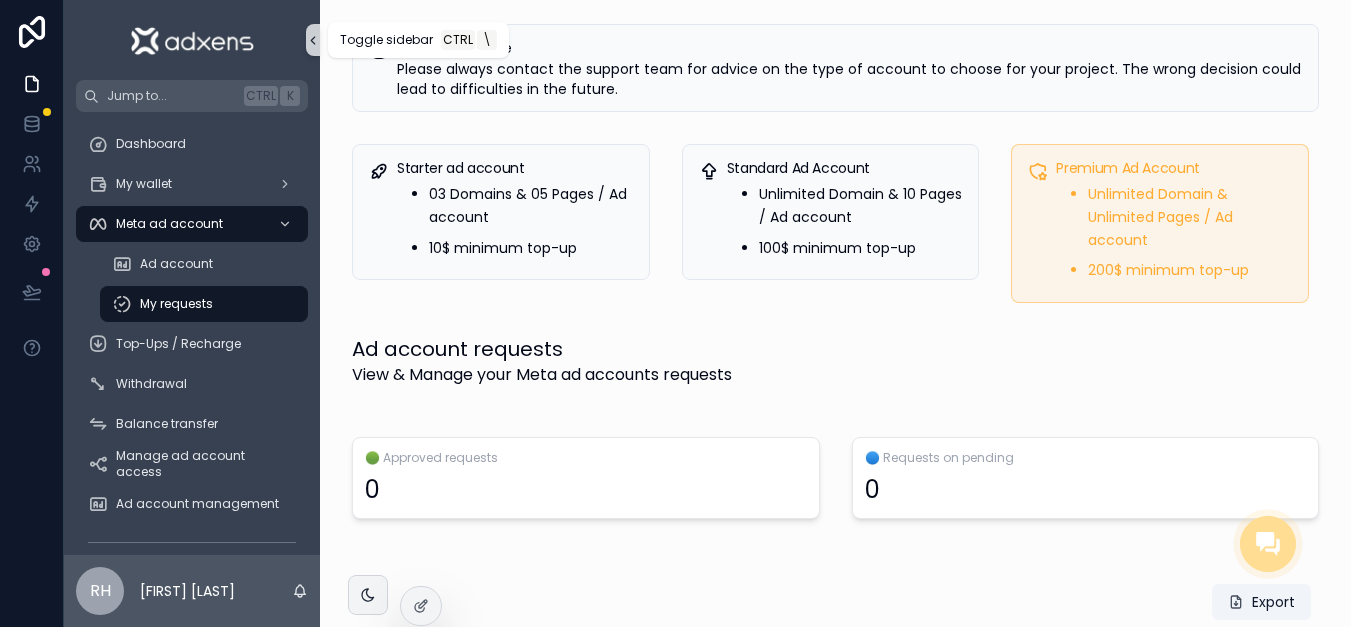 click 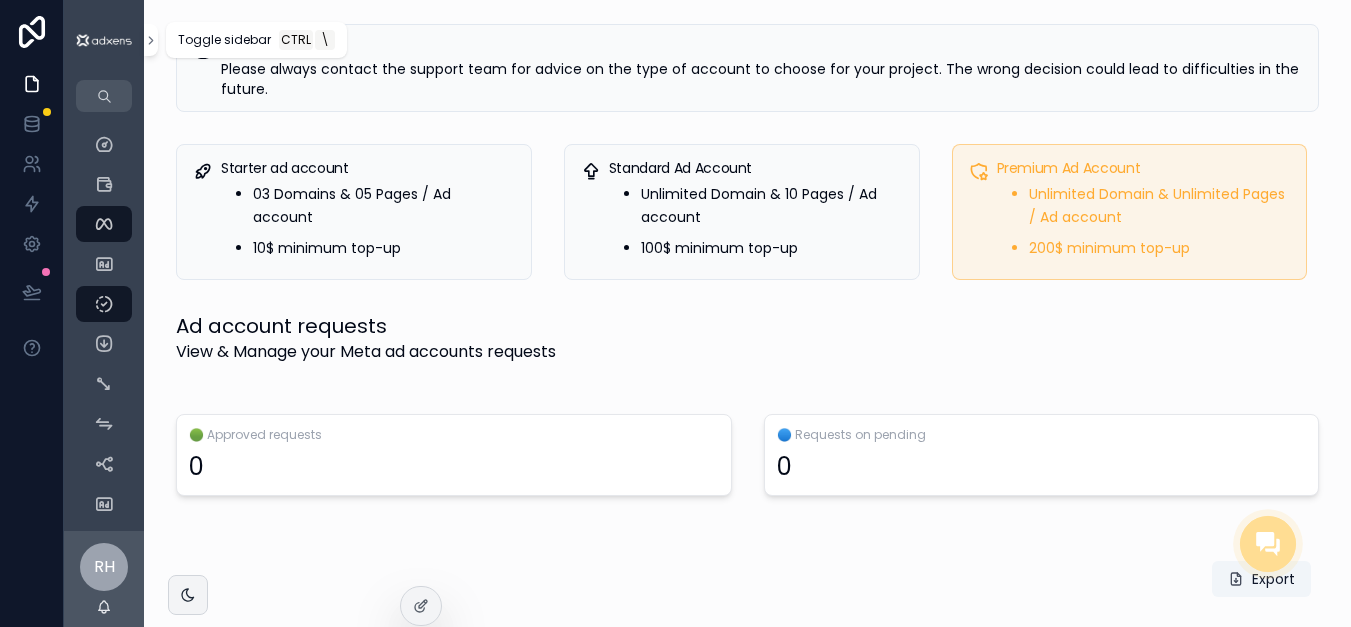 click at bounding box center (151, 40) 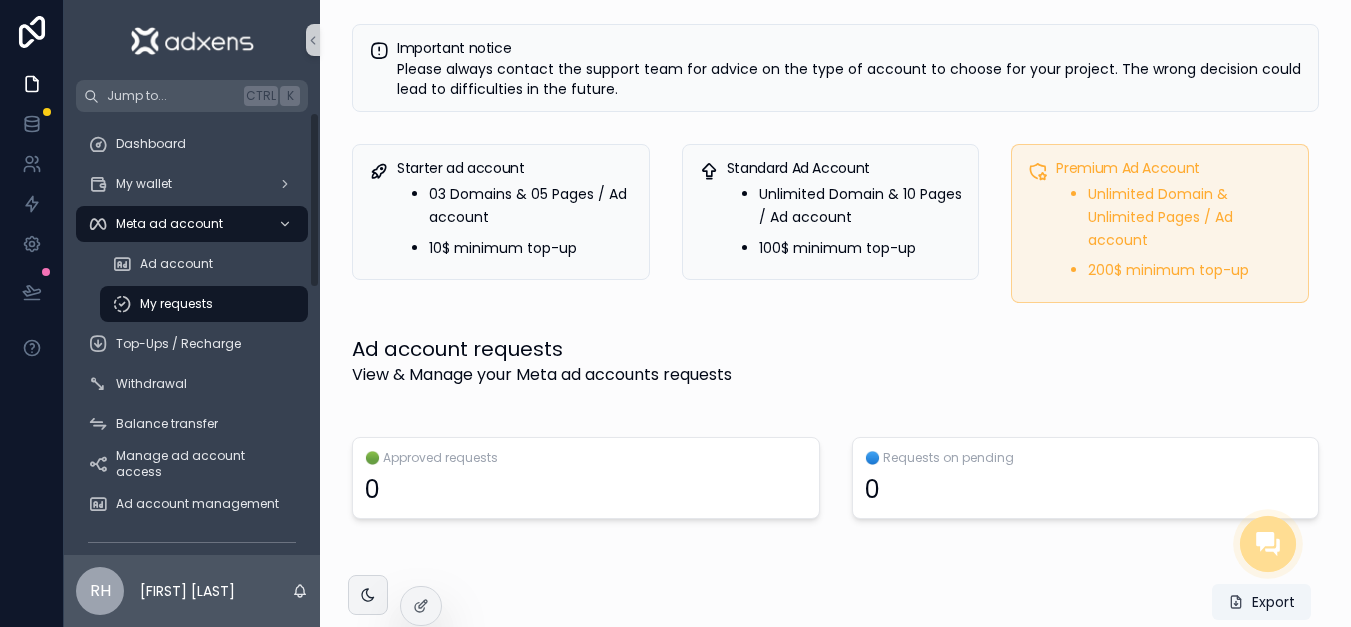 click on "Ad account requests View & Manage your Meta ad accounts requests" at bounding box center (835, 361) 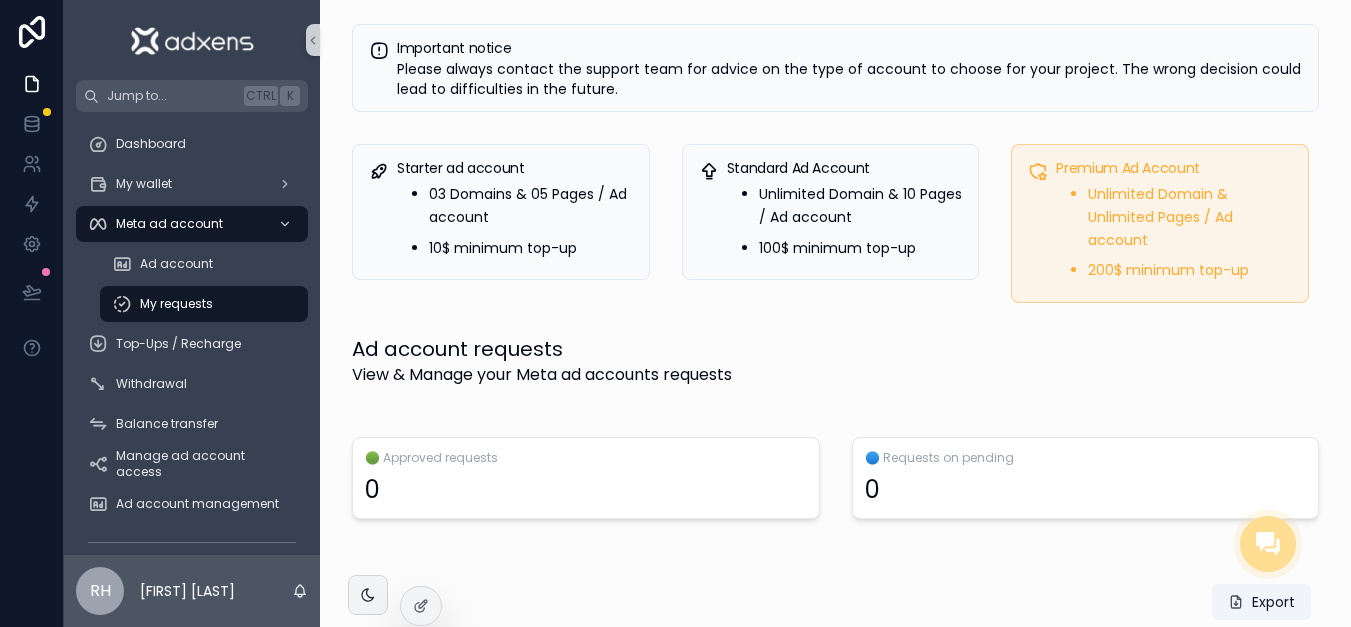scroll, scrollTop: 39, scrollLeft: 0, axis: vertical 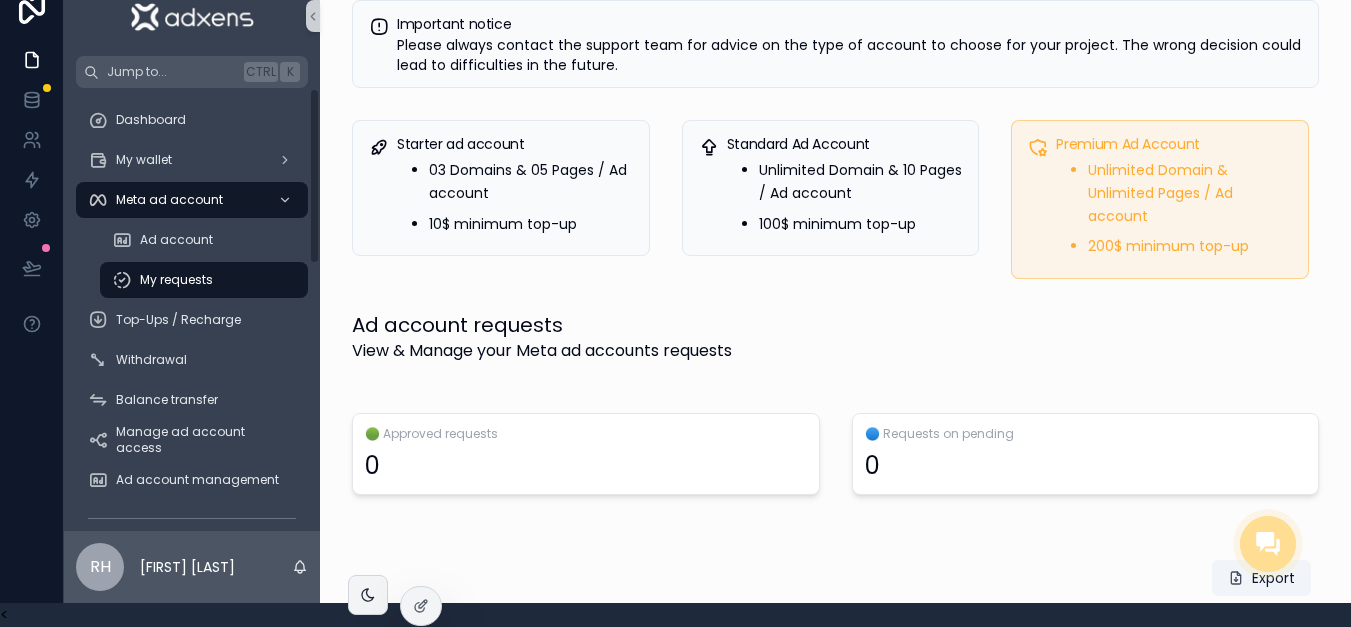 click on "My wallet" at bounding box center (192, 160) 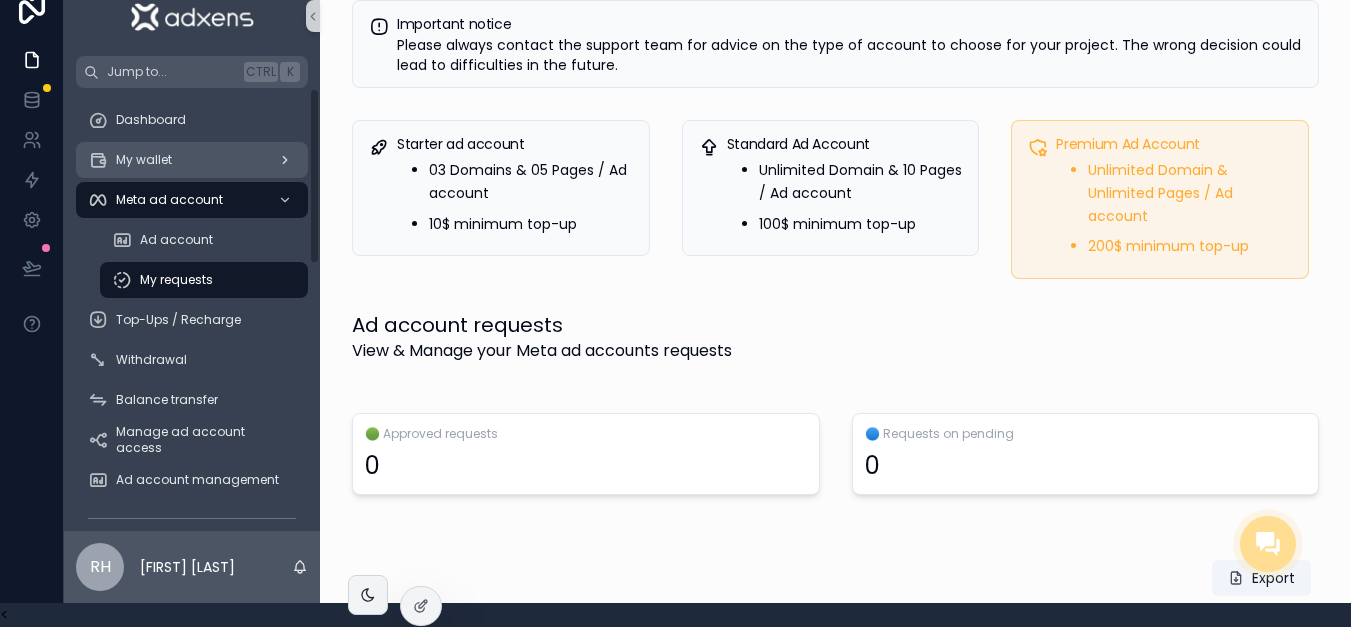 click on "My wallet" at bounding box center [192, 160] 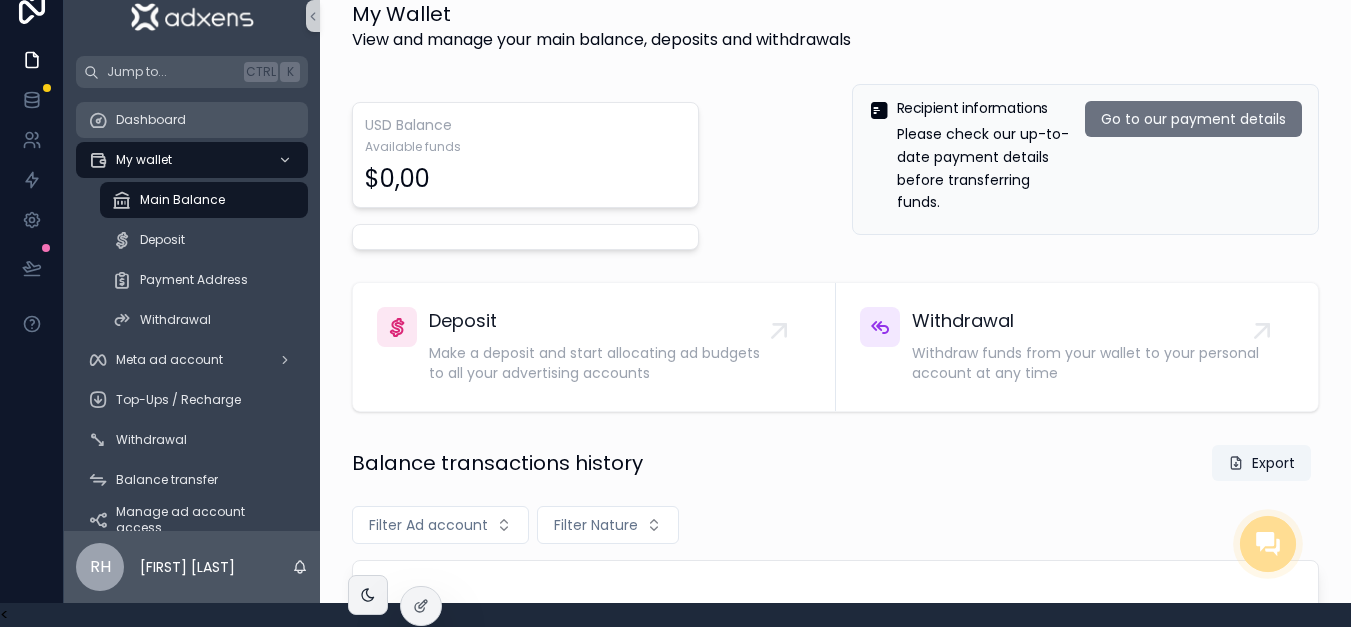 click on "Dashboard" at bounding box center [192, 120] 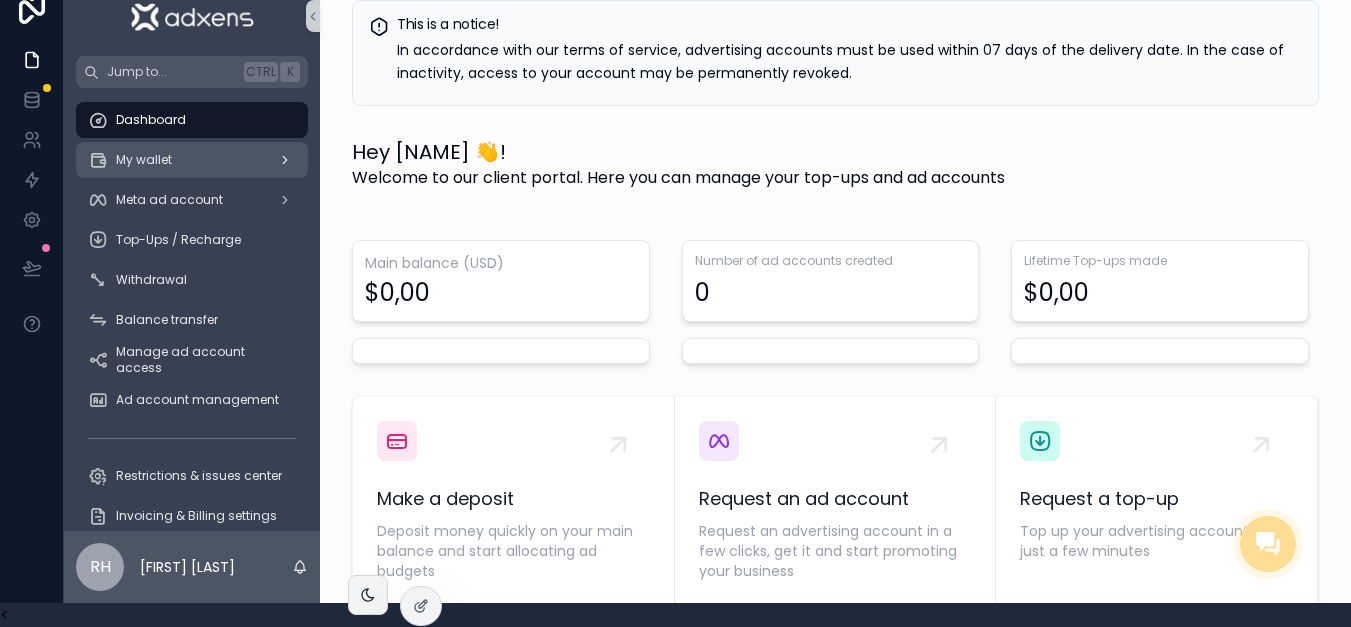 click on "My wallet" at bounding box center [192, 160] 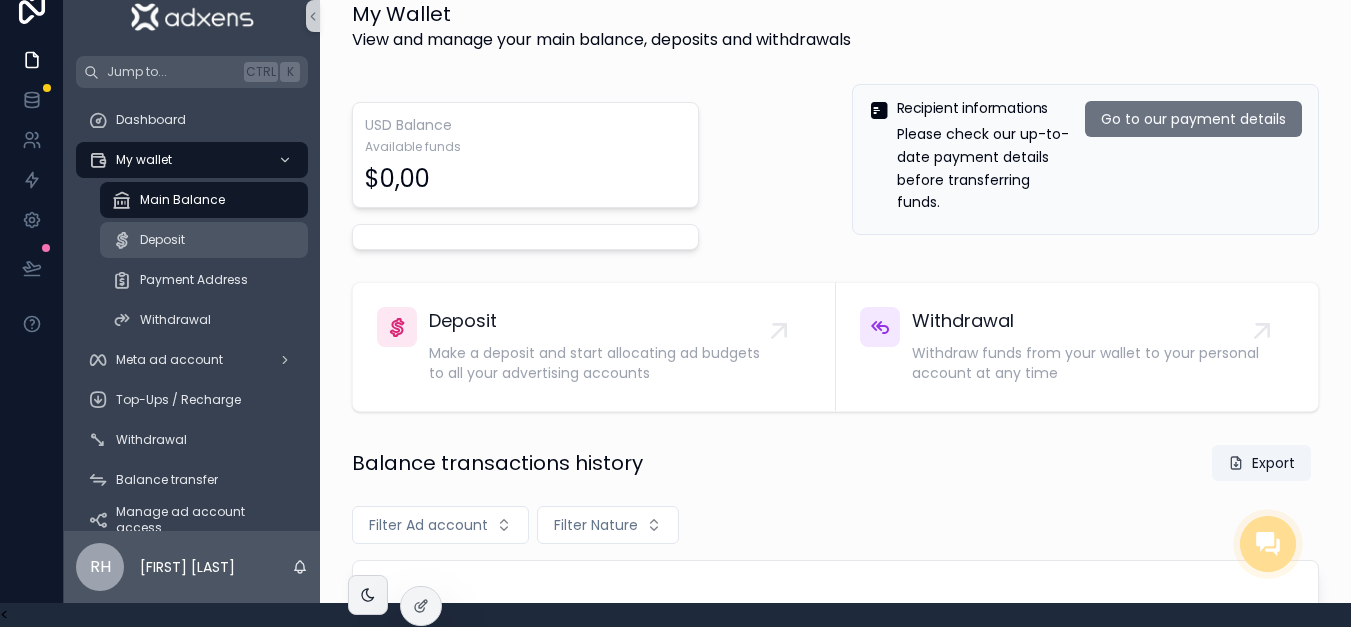 click on "Deposit" at bounding box center [204, 240] 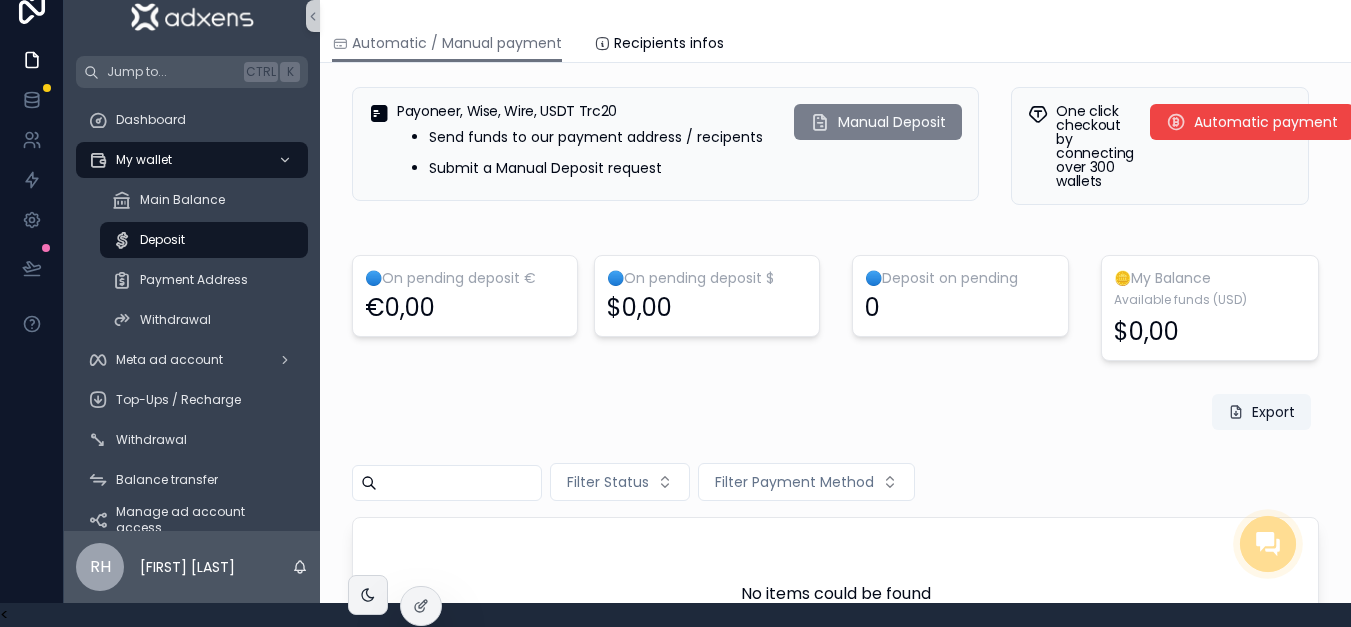 click on "Manual Deposit" at bounding box center (892, 122) 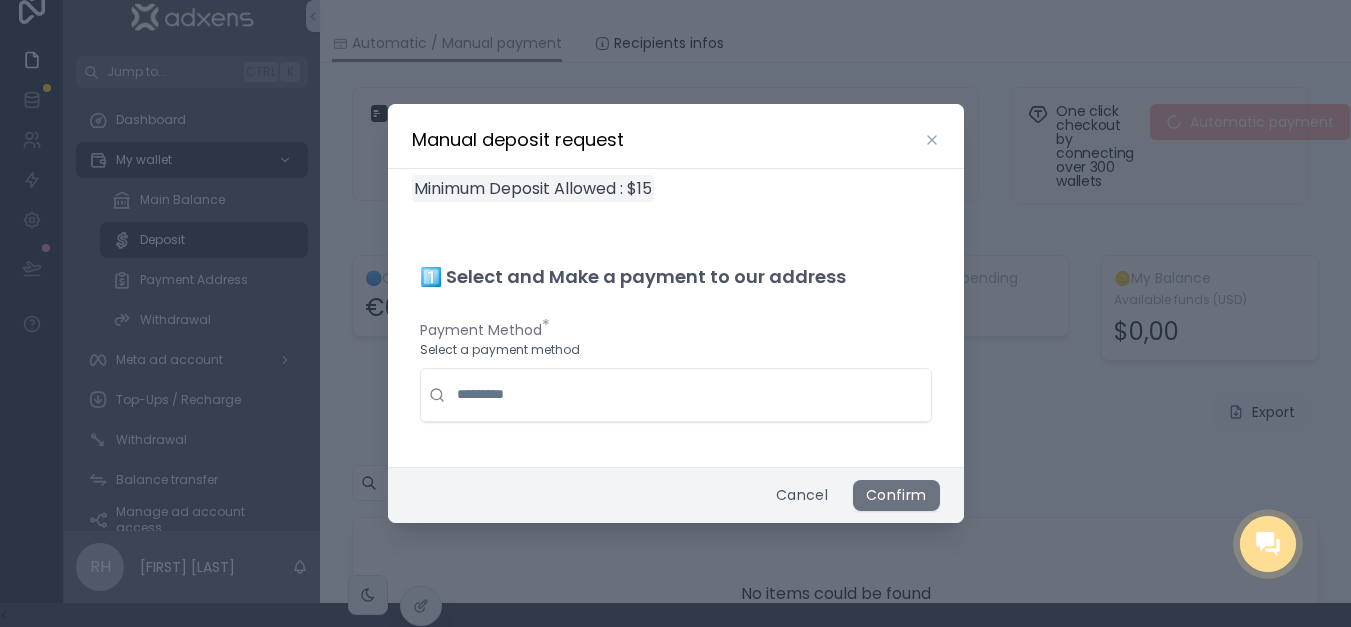 click at bounding box center [688, 395] 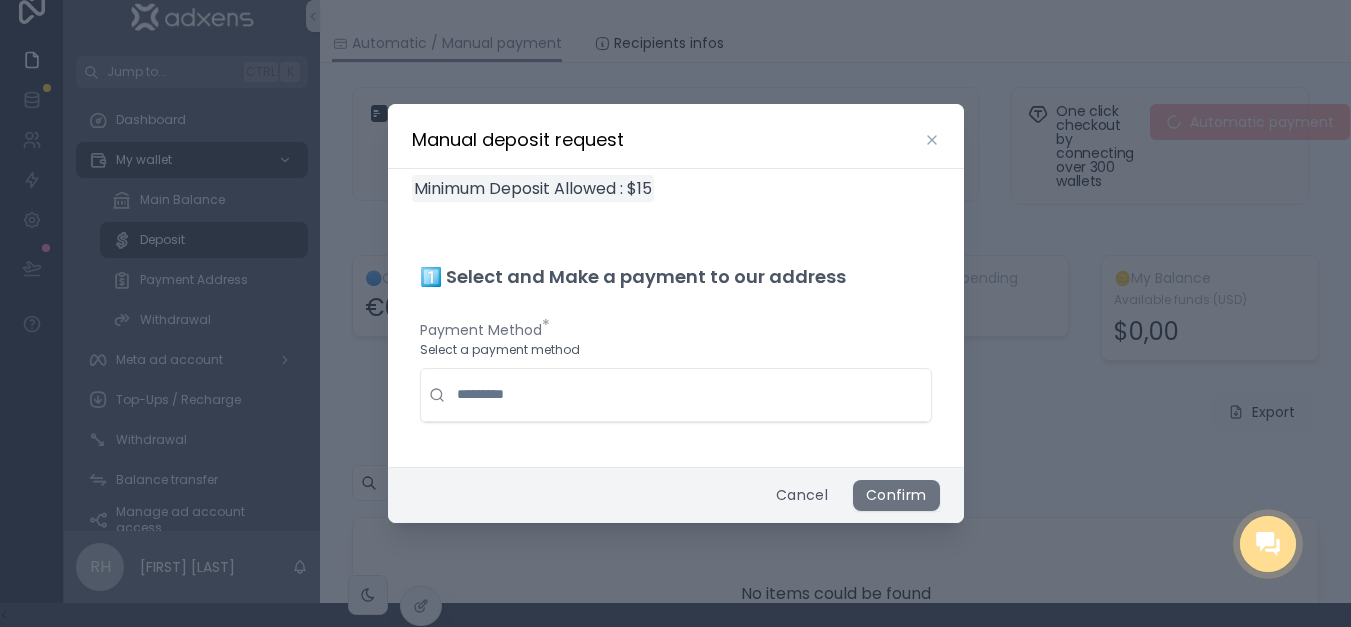 click at bounding box center [688, 395] 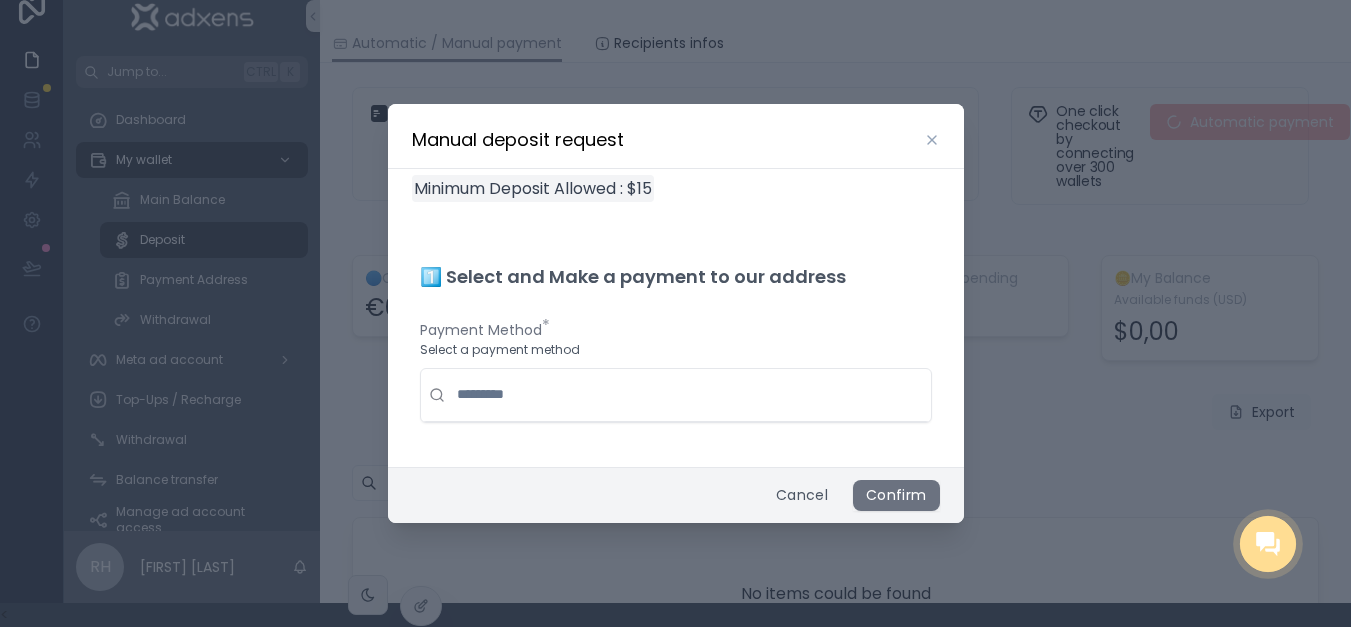 drag, startPoint x: 551, startPoint y: 391, endPoint x: 539, endPoint y: 396, distance: 13 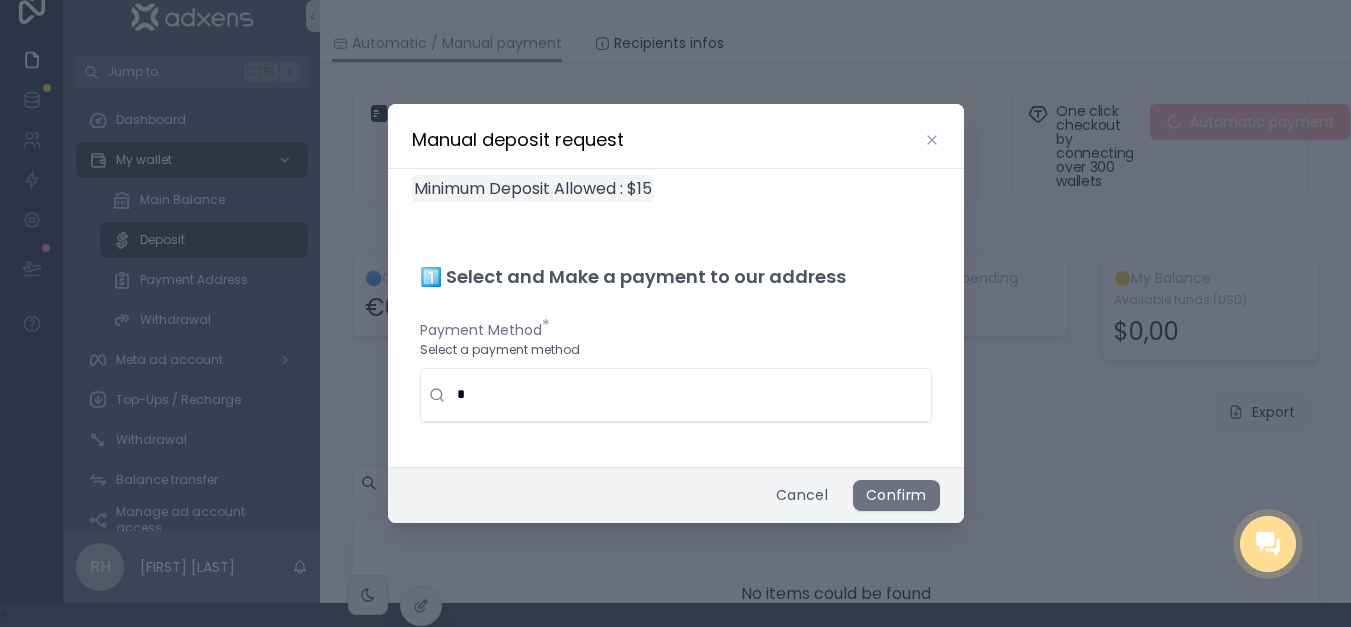 type on "*" 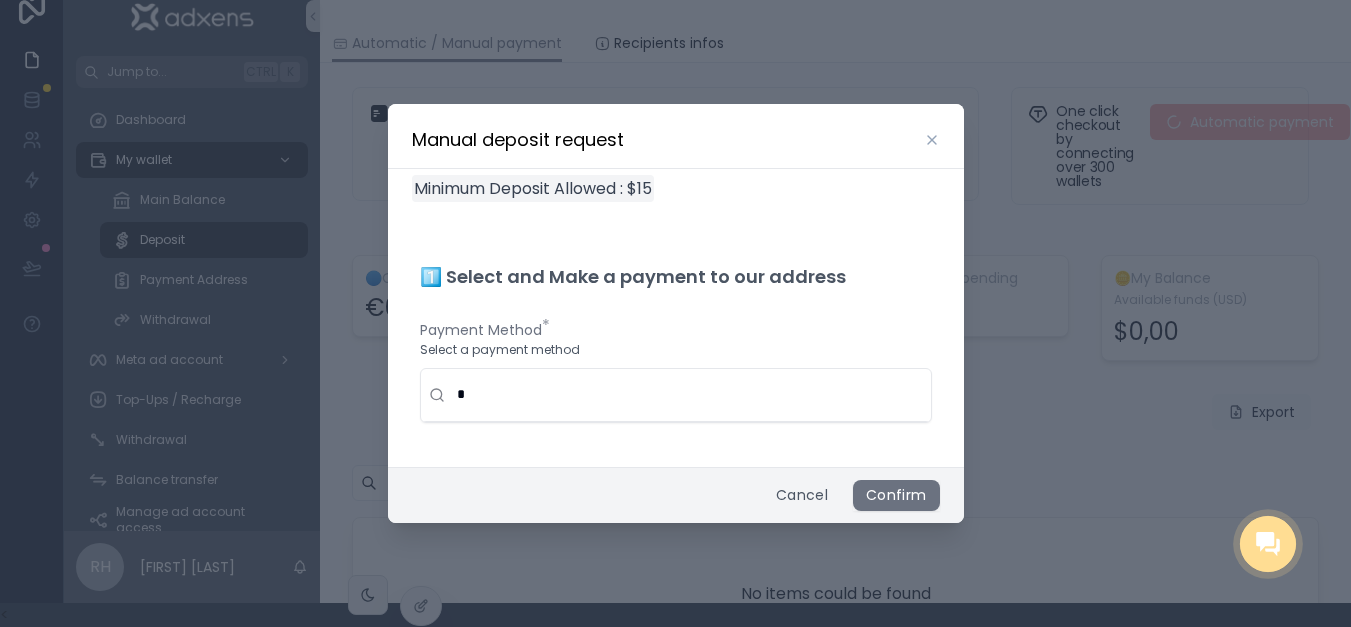 click 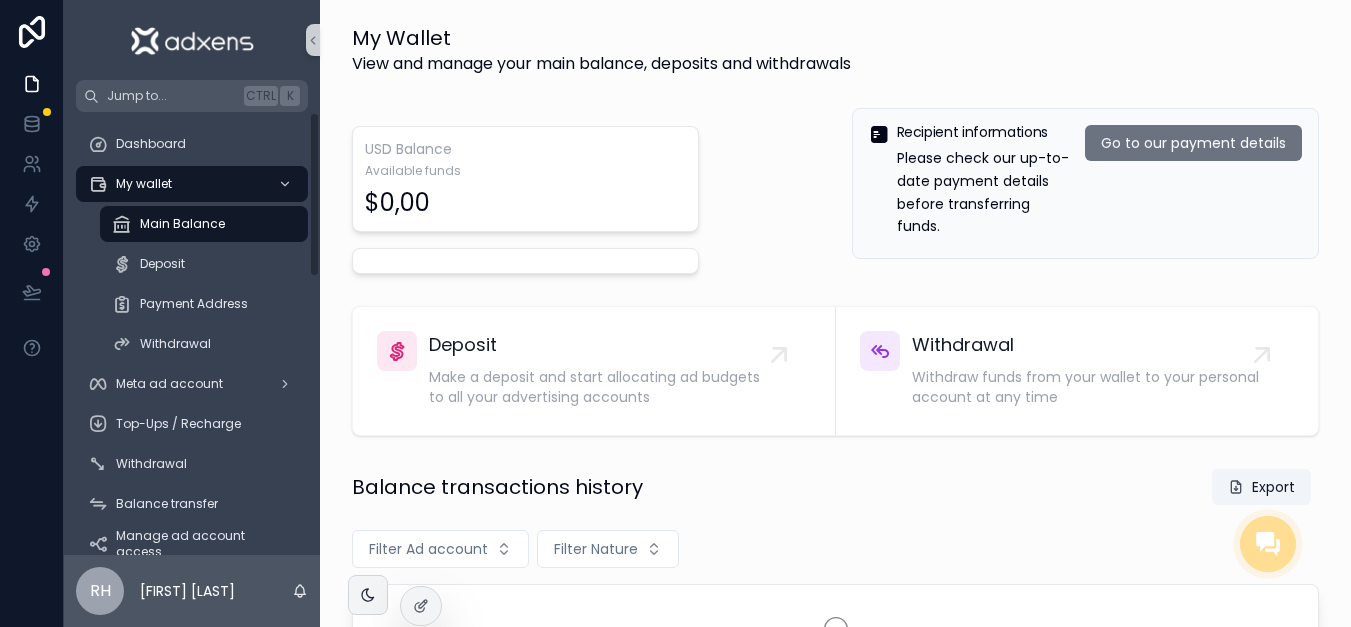 scroll, scrollTop: 0, scrollLeft: 0, axis: both 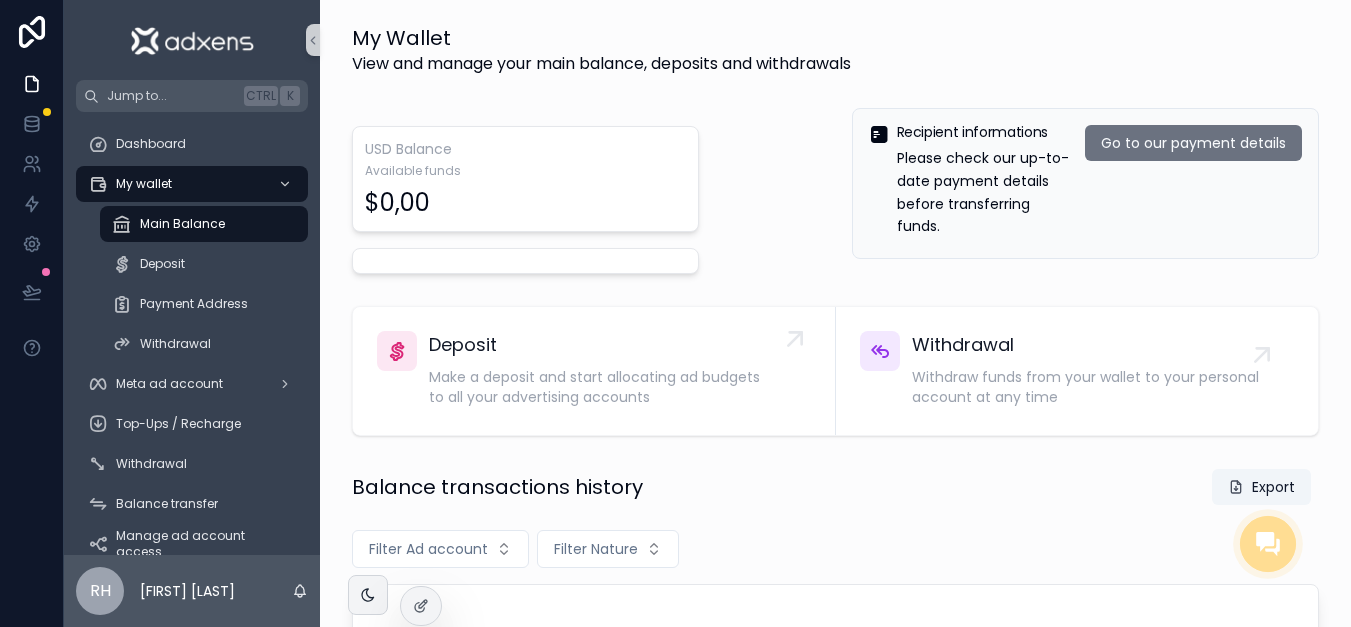 click on "Make a deposit and start allocating ad budgets to all your advertising accounts" at bounding box center [604, 387] 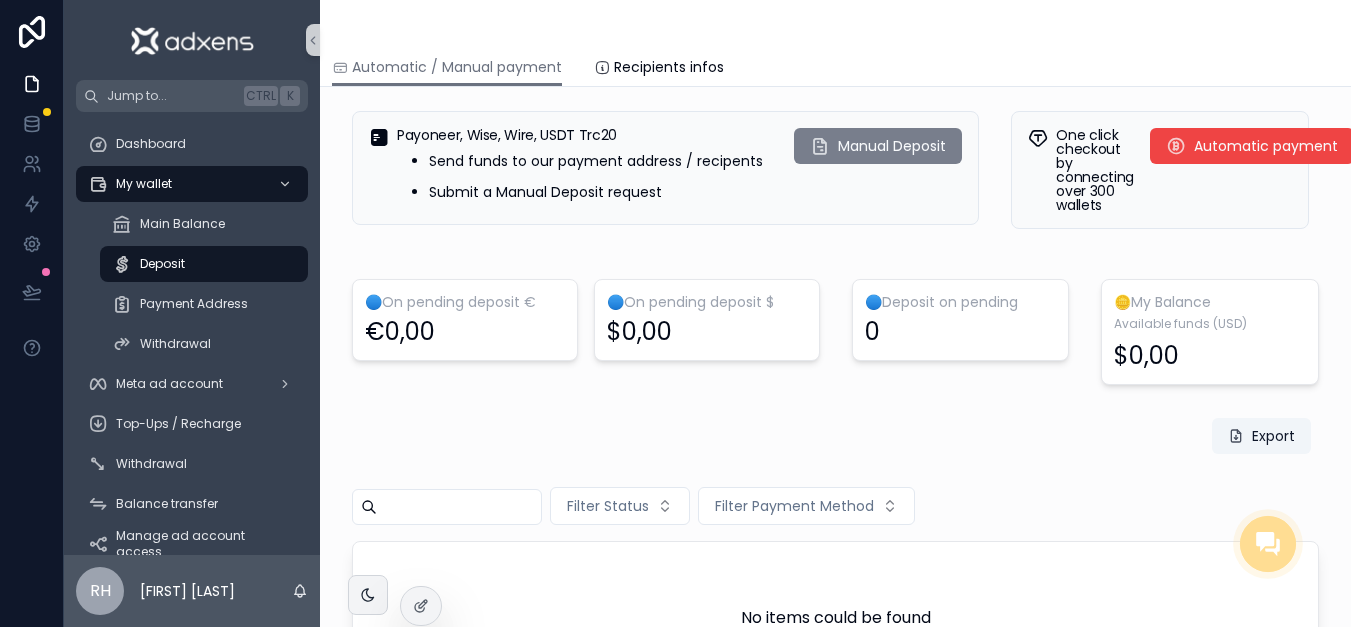 click on "Manual Deposit" at bounding box center [892, 146] 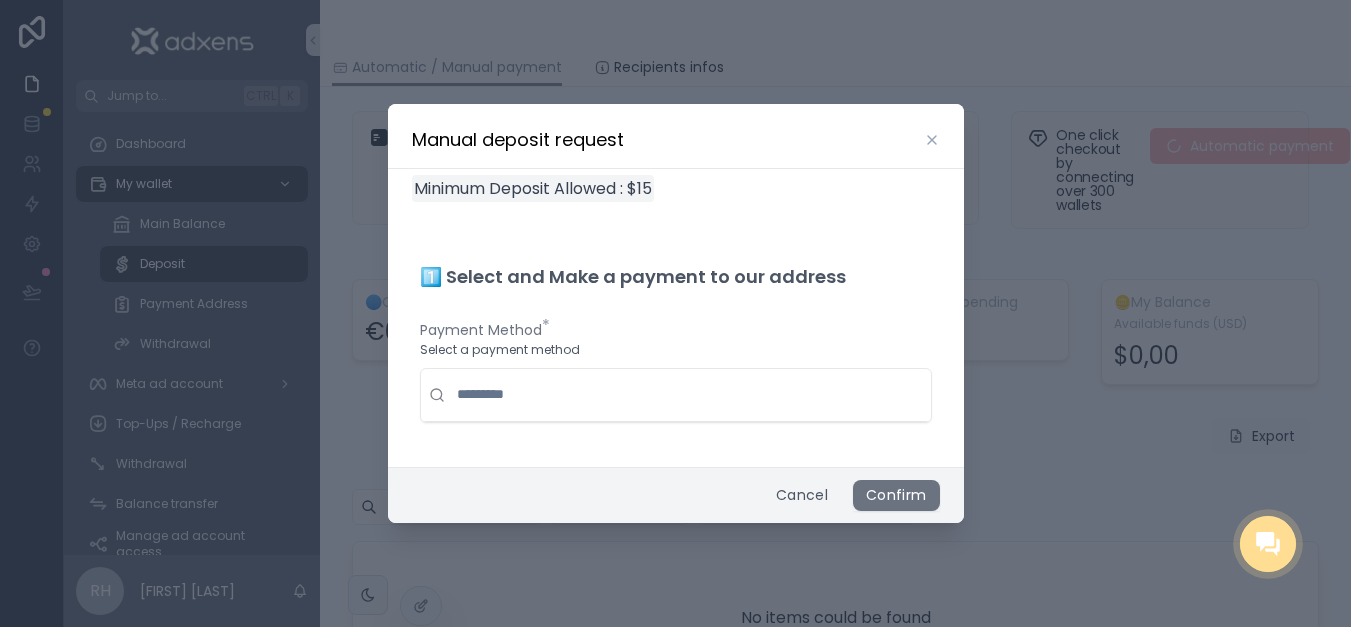 click at bounding box center (688, 395) 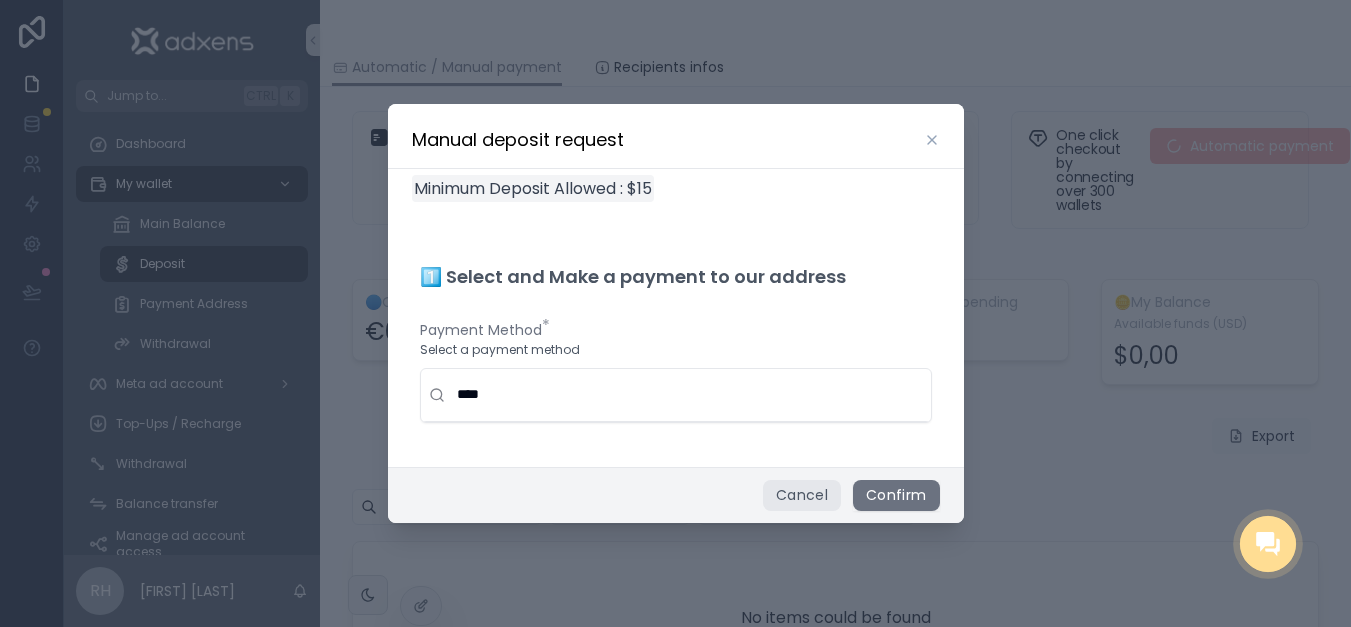 type on "****" 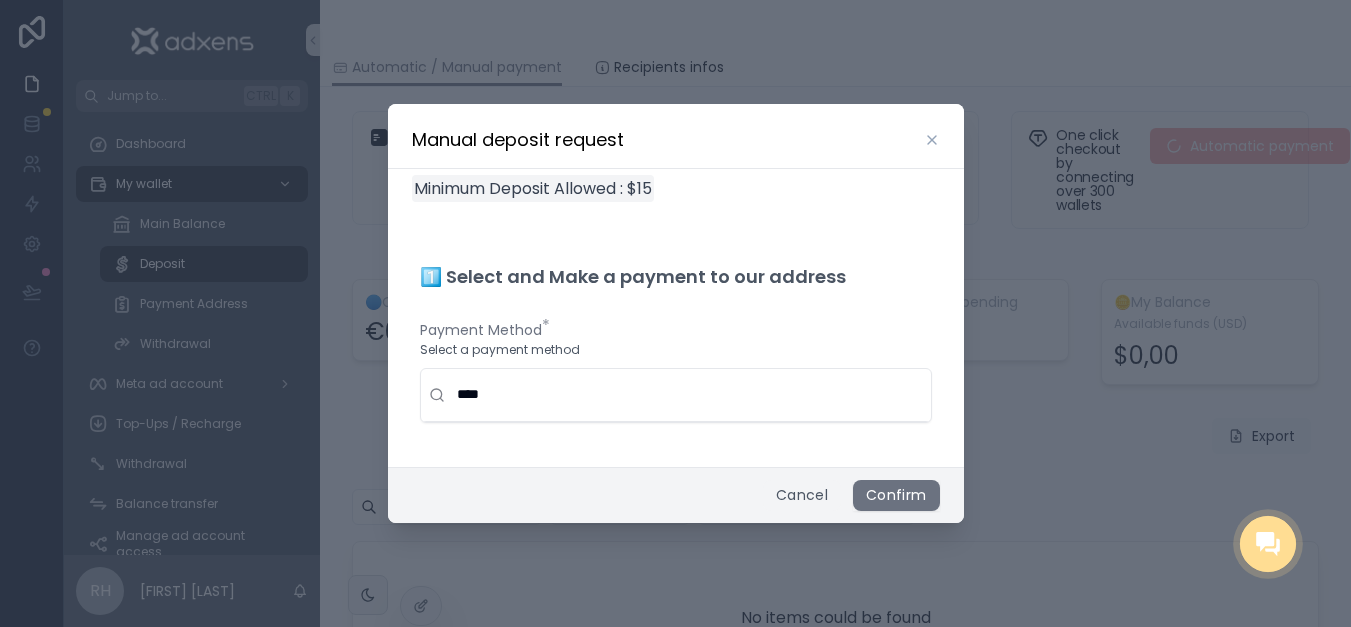 click on "Cancel" at bounding box center (802, 496) 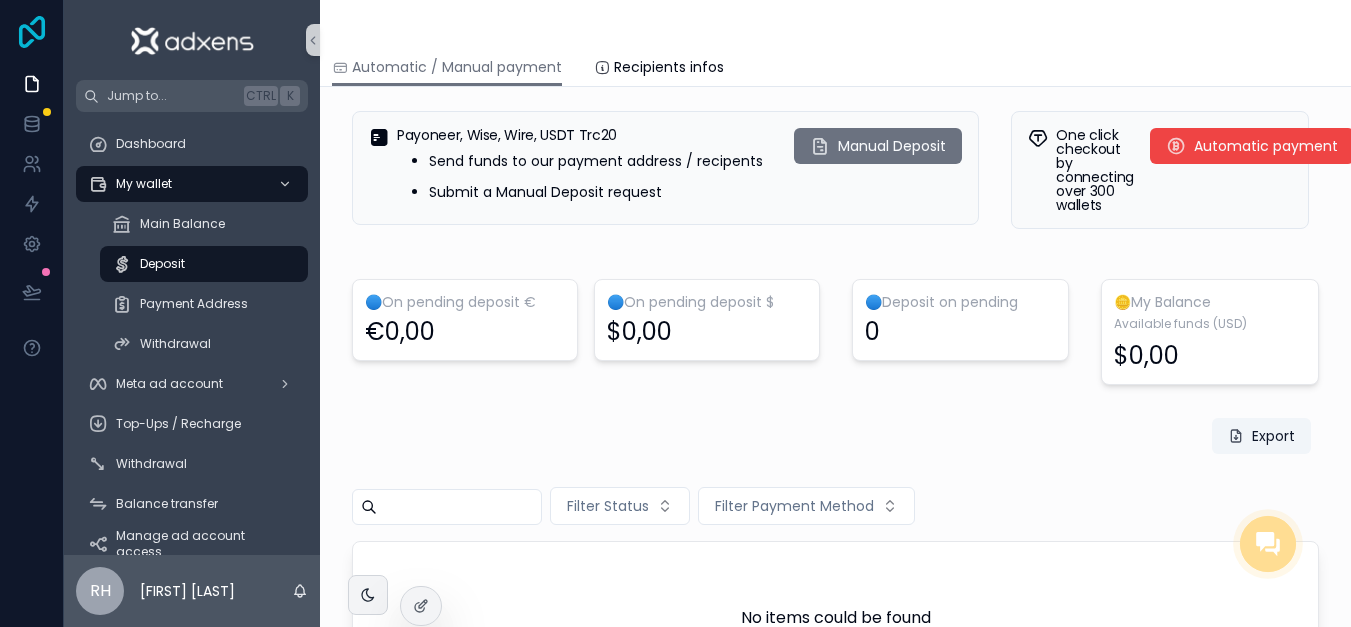 click 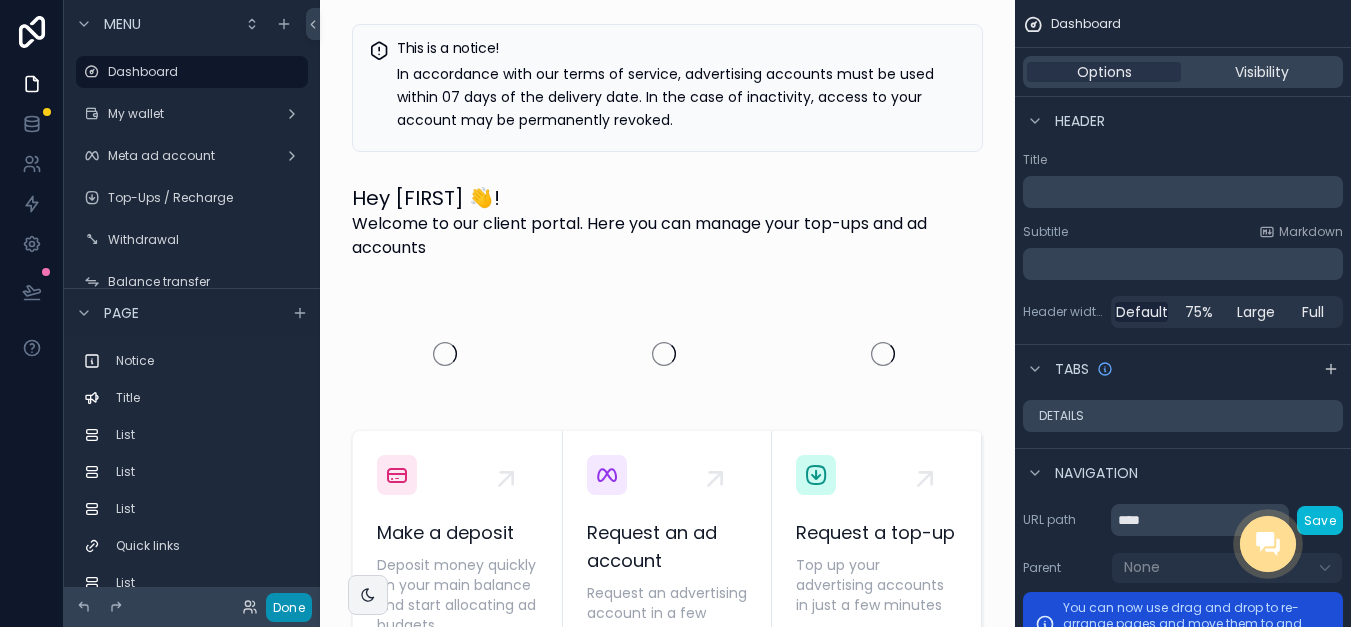 scroll, scrollTop: 0, scrollLeft: 0, axis: both 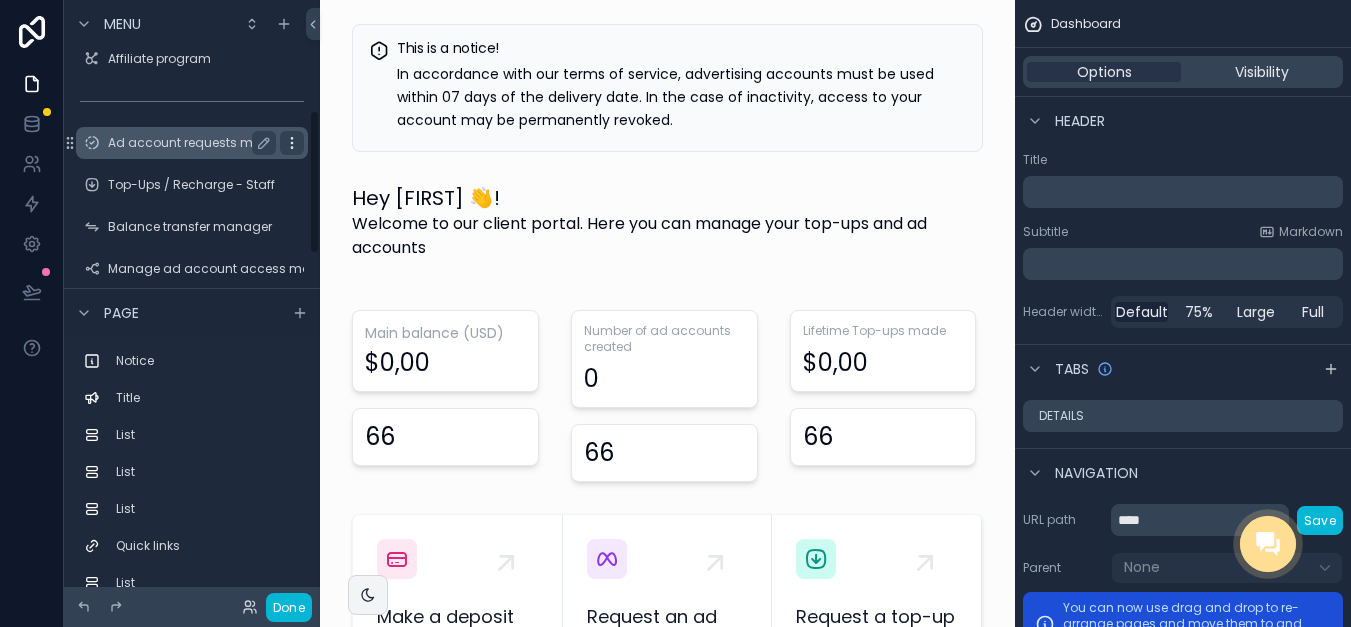 drag, startPoint x: 313, startPoint y: 66, endPoint x: 285, endPoint y: 159, distance: 97.123634 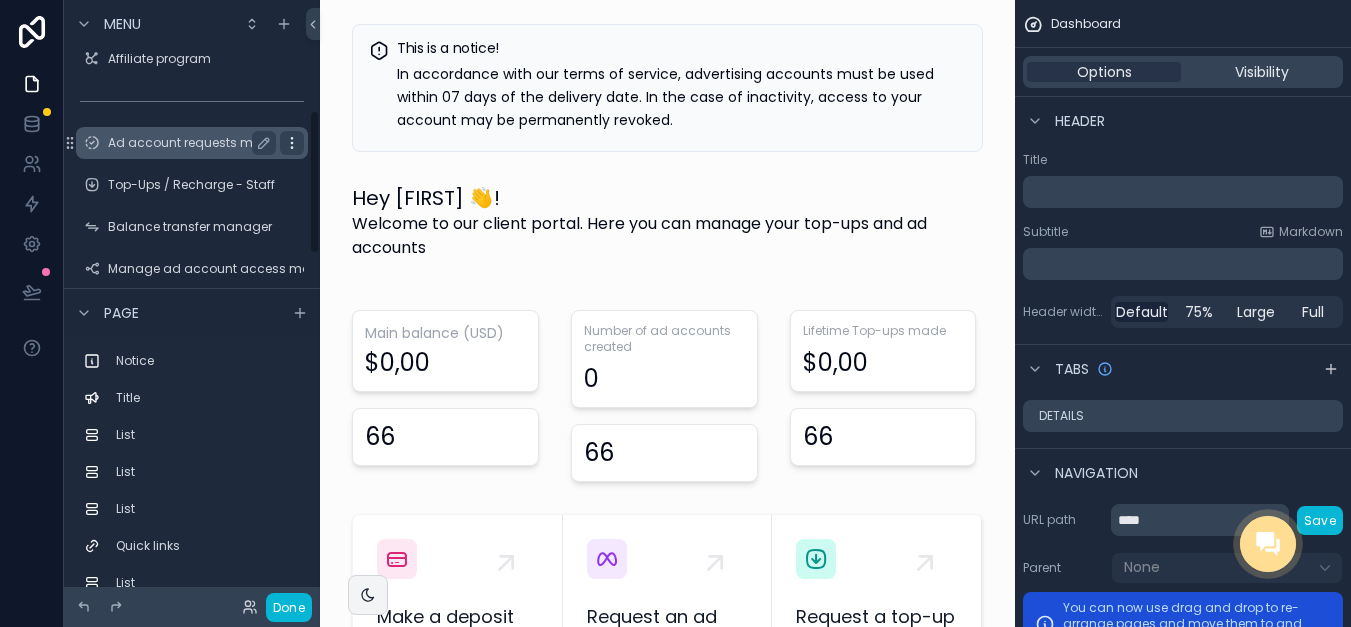 click on "Menu Dashboard My wallet Meta ad account Top-Ups / Recharge Withdrawal Balance transfer Manage ad account access Ad account management Restrictions & issues center Invoicing & Billing settings Affiliate program Ad account requests management Top-Ups / Recharge - Staff Balance transfer manager Manage ad account access manager Withdrawal manager Restrictions & issues center manager Main Balance management Dashboard (Staff) Privacy-policy Terms and conditions Commission manager admin Provider Budget Manager Deposit Tutorials and guide Hidden pages Industry Payments V4 Meta ad account Recharge (clone) Withdraw Transfer Ad Account flow Access Referral commission manager Refer table Withdraw earnings Appeal Invoicing Withdrawal refund Payment method Meta Business Manager Referral commission manager Withdraw earnings Commission manager User Payment of commission Provider budget manager Payment budget provider Access Facebook pages V4 requests updated V4 requests Page Notice Title List List List Quick links List List" at bounding box center (192, 301) 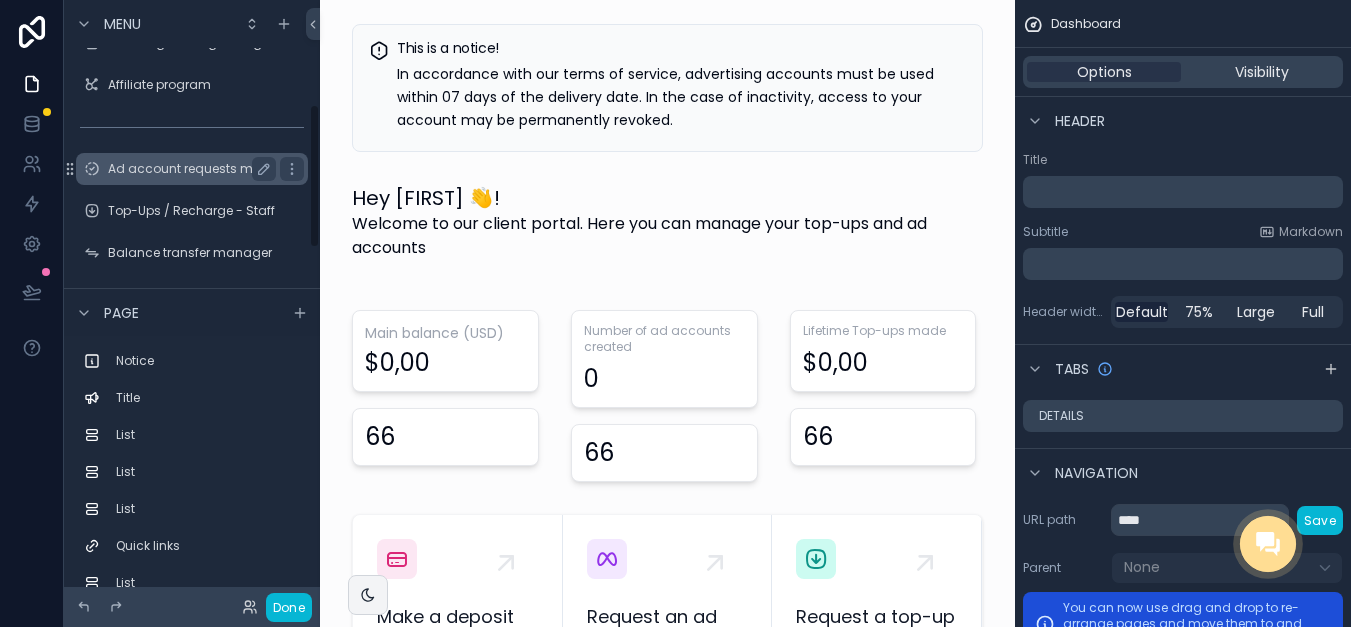 click on "Ad account requests management" at bounding box center [192, 169] 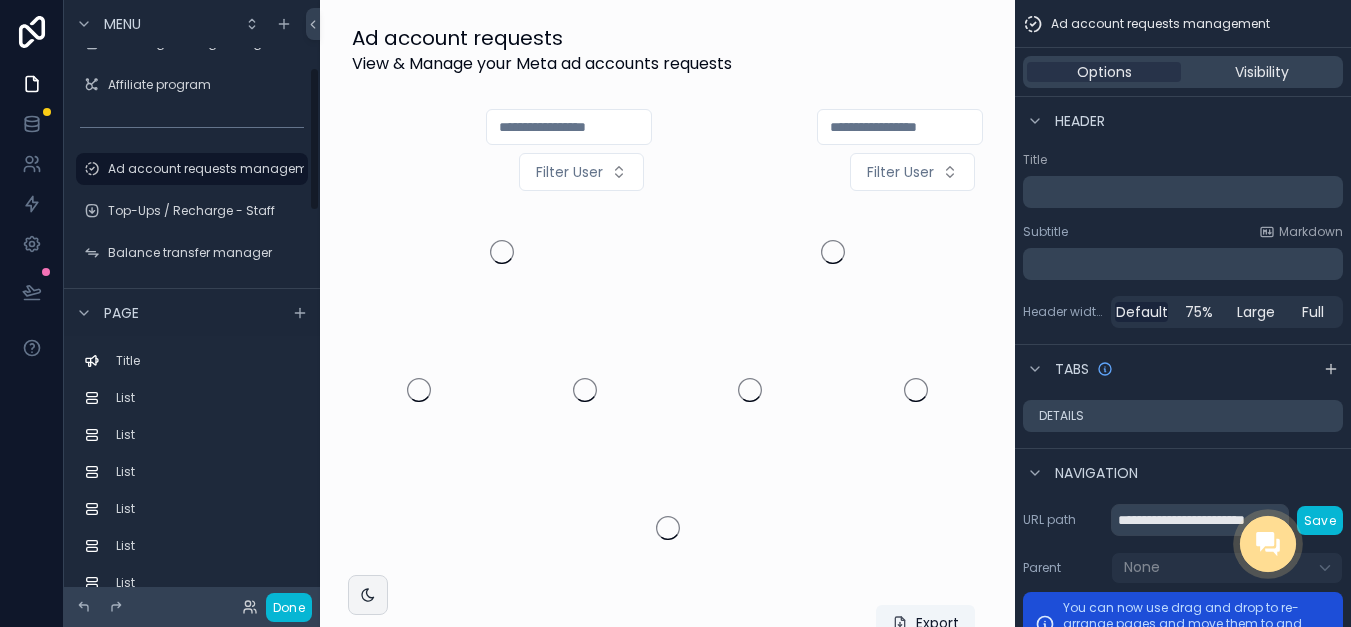 scroll, scrollTop: 287, scrollLeft: 0, axis: vertical 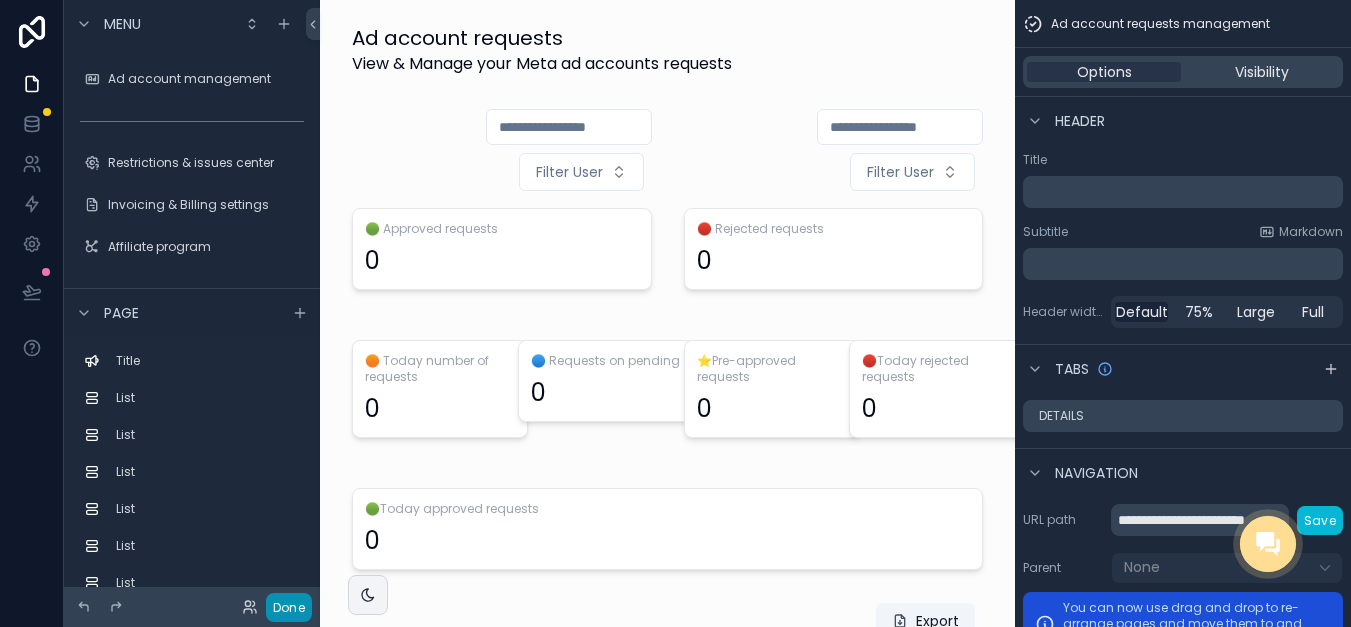 click on "Done" at bounding box center [289, 607] 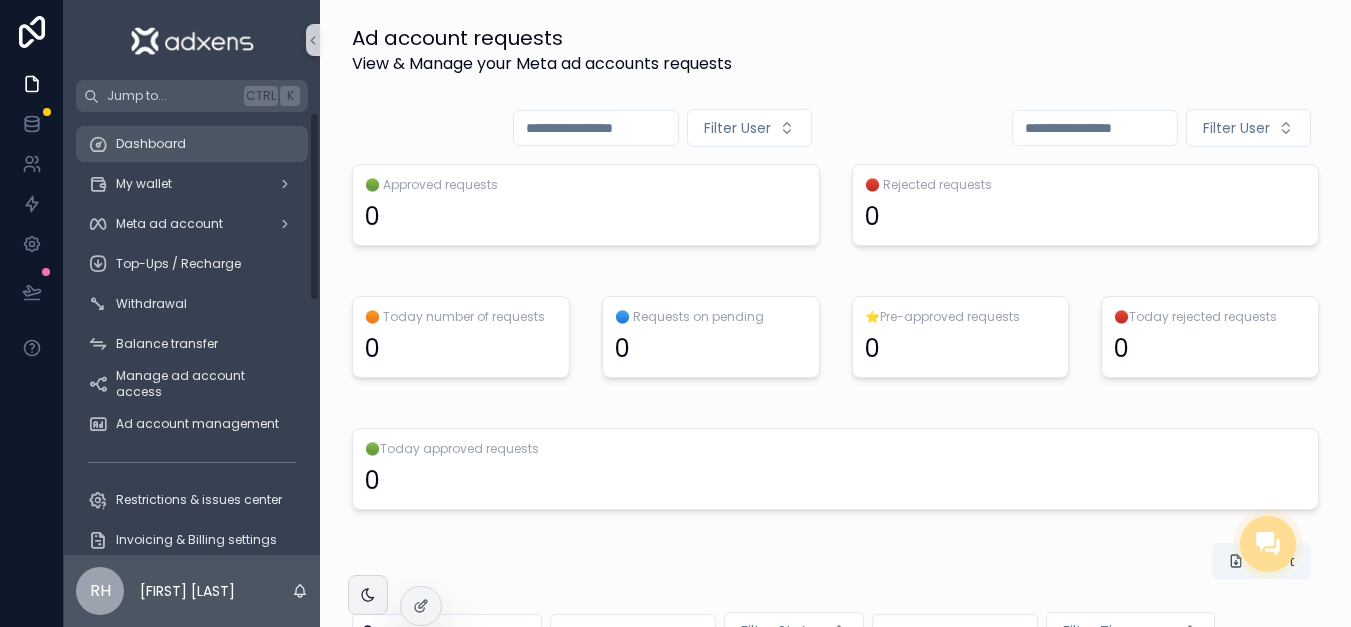 click on "Dashboard" at bounding box center (192, 144) 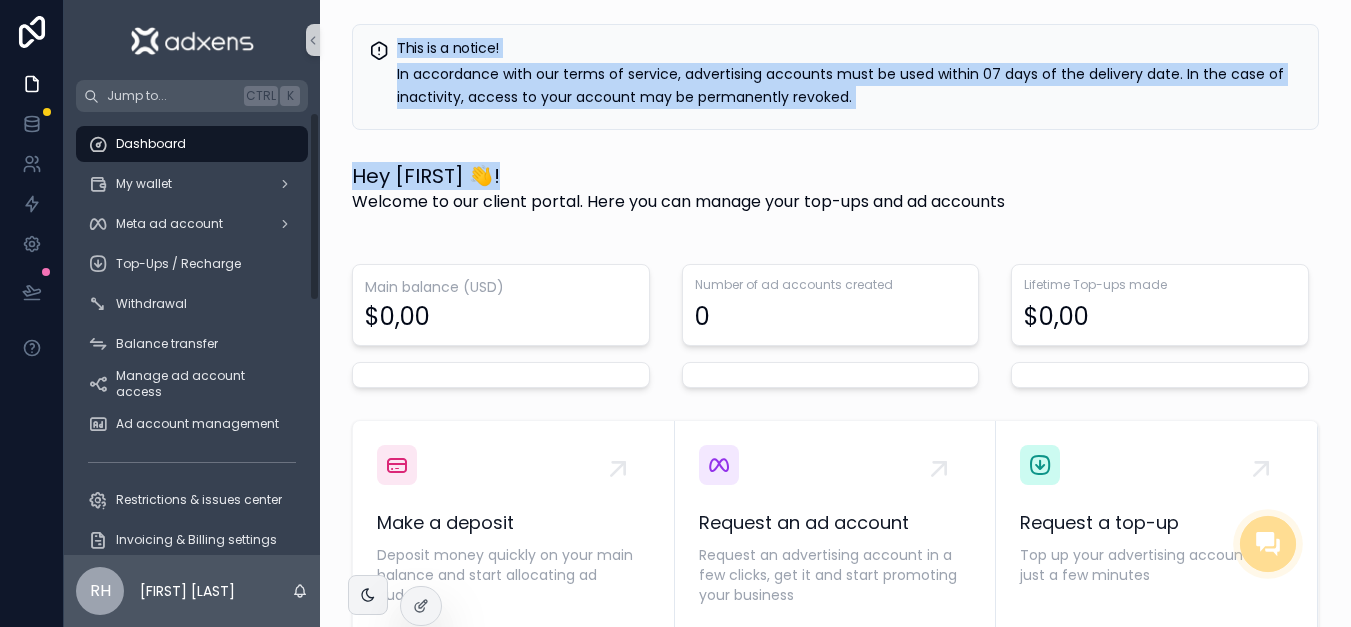 drag, startPoint x: 320, startPoint y: 114, endPoint x: 334, endPoint y: 196, distance: 83.18654 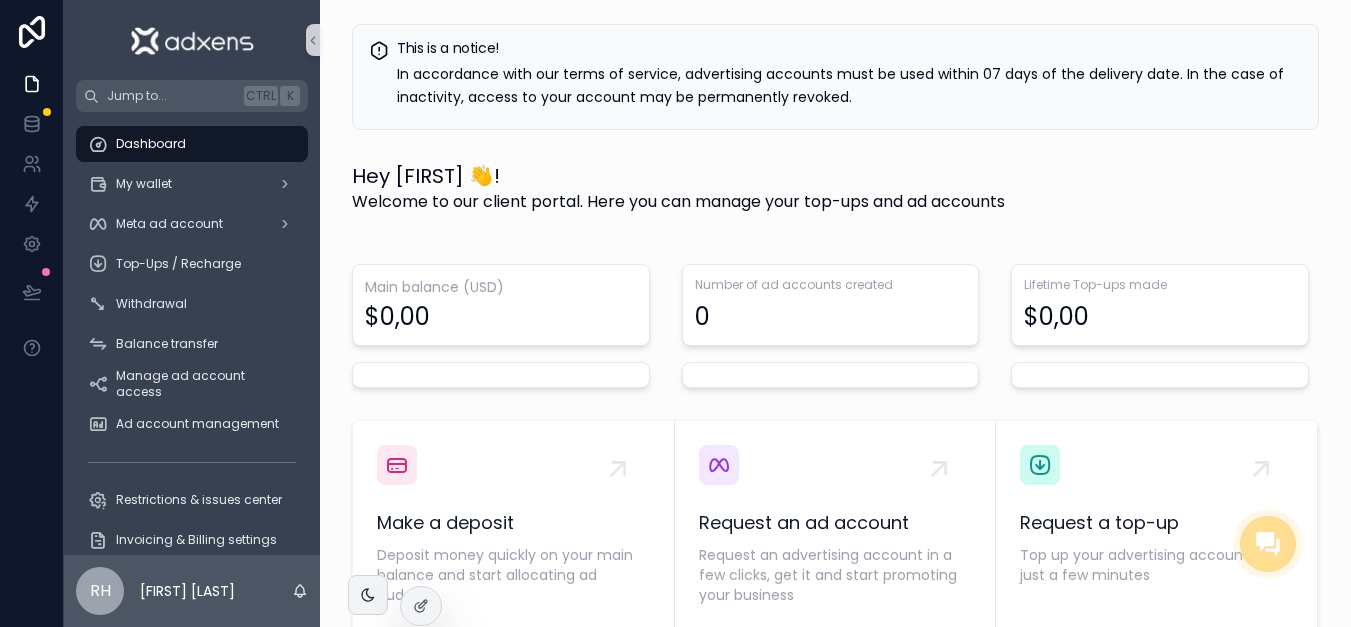click on "This is a notice! In accordance with our terms of service, advertising accounts must be used within
07 days of the delivery date.
In the case of inactivity, access to your account may be permanently revoked. Hey [FIRST] 👋! Welcome to our client portal. Here you can manage your top-ups and ad accounts Main balance (USD) $0,00 Number of ad accounts created 0 Lifetime Top-ups made $0,00 Make a deposit Deposit money quickly on your main balance  and start allocating ad budgets  Request an ad account Request an advertising account in a few clicks, get it and start promoting your business  Request a top-up Top up your advertising accounts in just a few minutes Latest ad accounts opened No items could be found Metrics Average Recharge / Top-up average top-up fee (%) Recharge by advertsing accounts 🥇Completion level for  Elite offer $0,00 Total recharge Top-ups chart Latest ad account requests No items could be found Total ad accounts requests 0 Ad account requests approved No items could be found 0" at bounding box center (835, 1356) 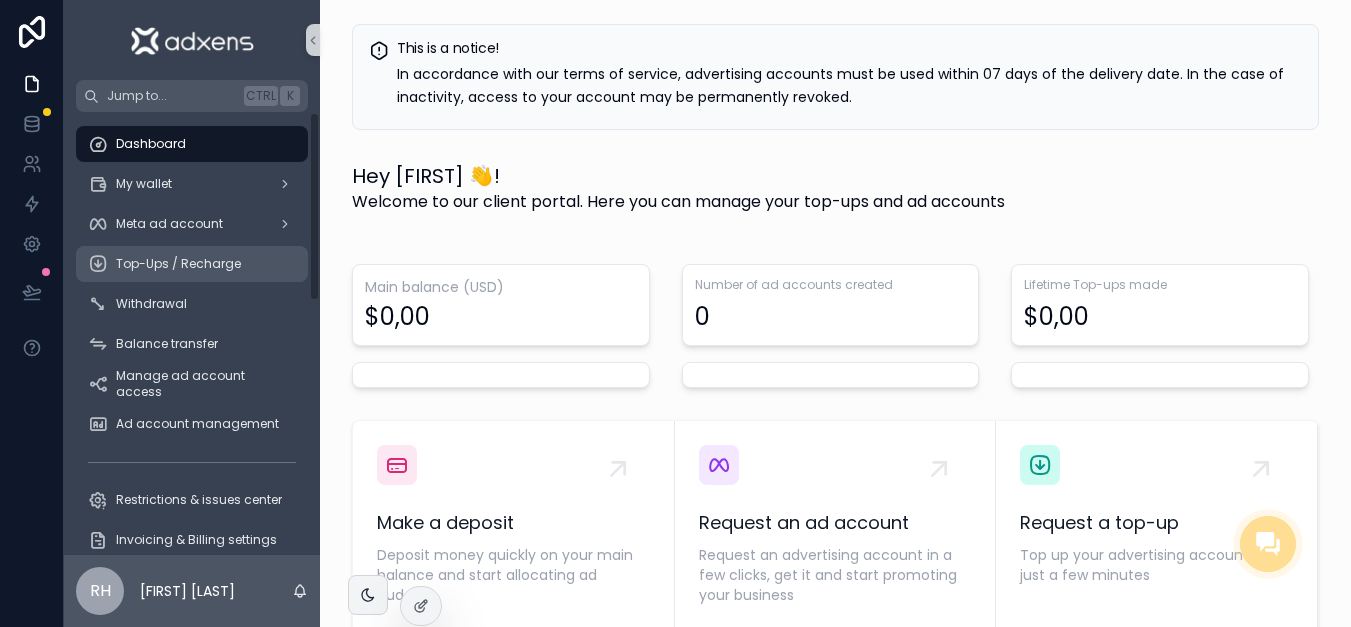 click on "Top-Ups / Recharge" at bounding box center (178, 264) 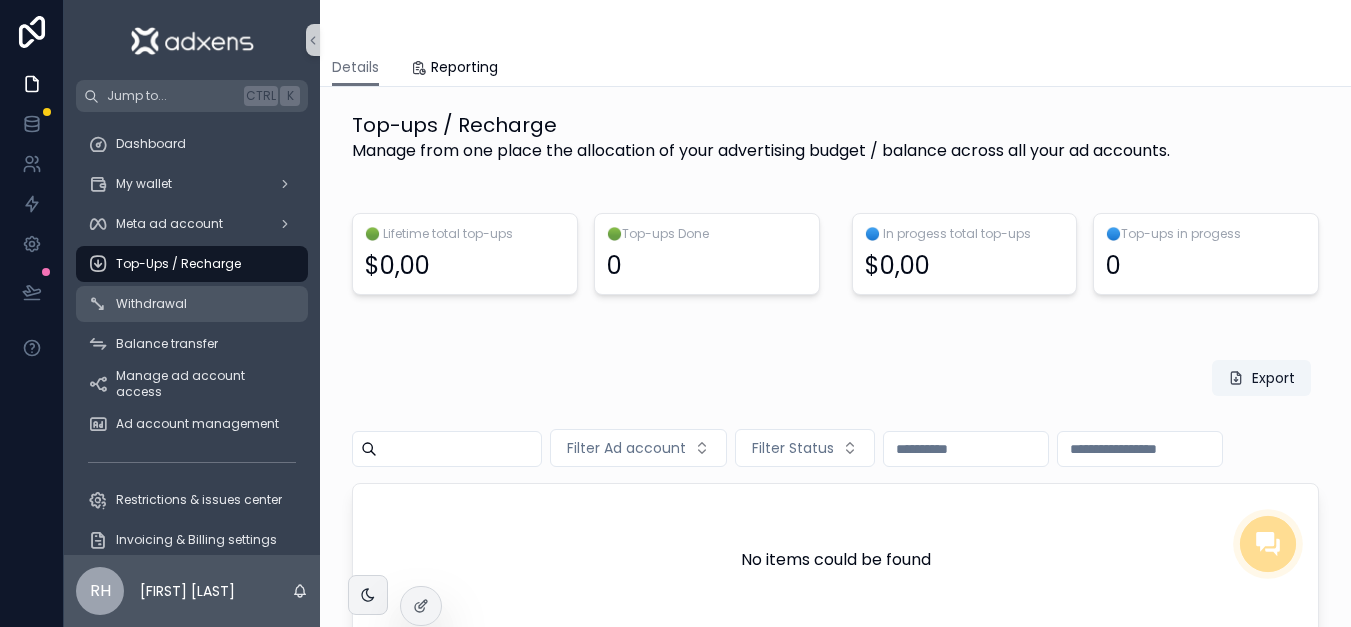 click on "Withdrawal" at bounding box center [192, 304] 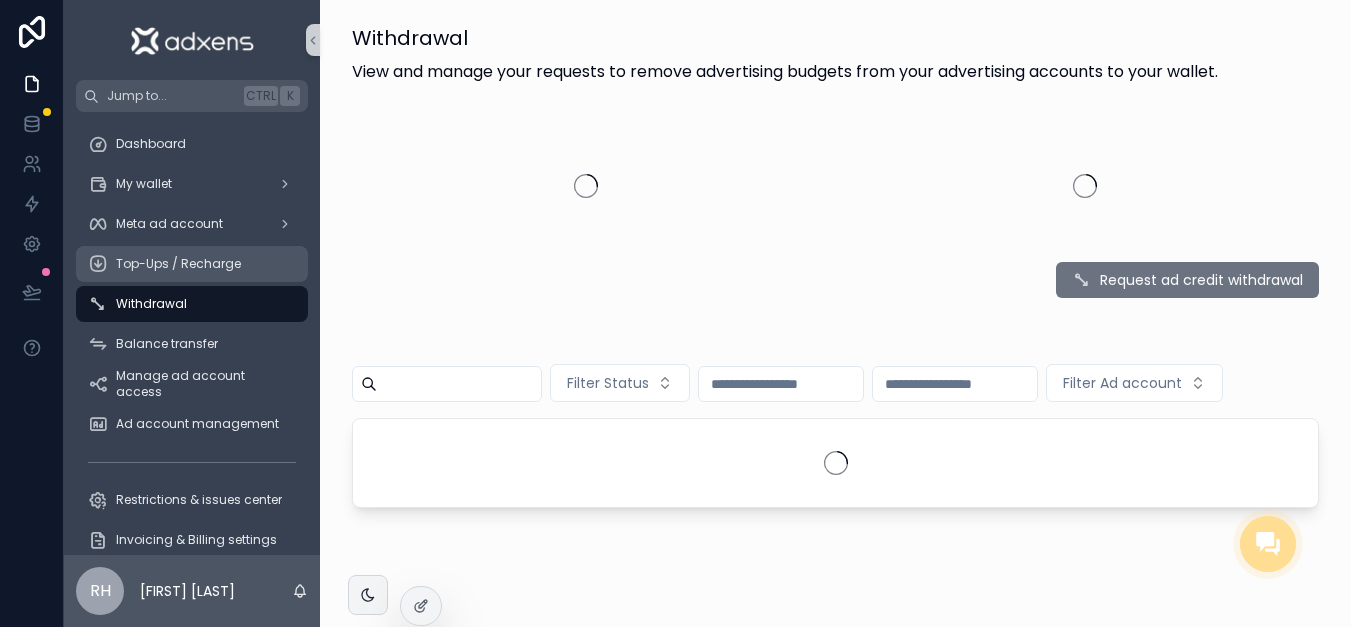 click on "Top-Ups / Recharge" at bounding box center [178, 264] 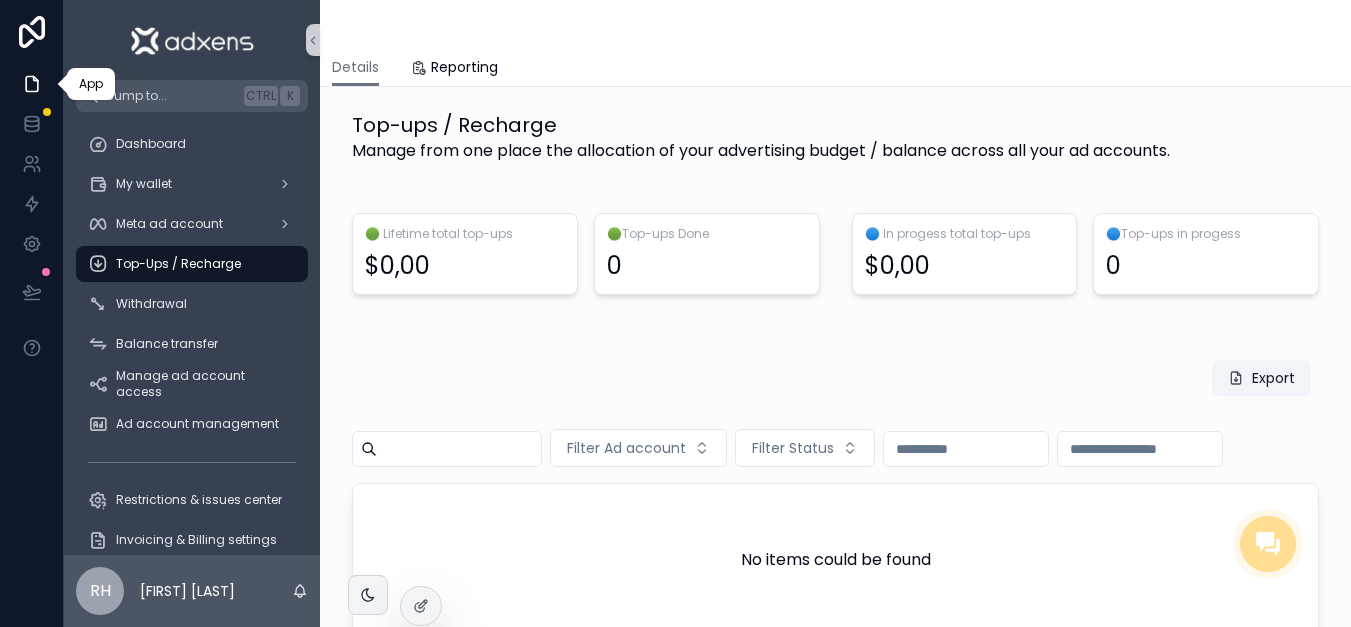click 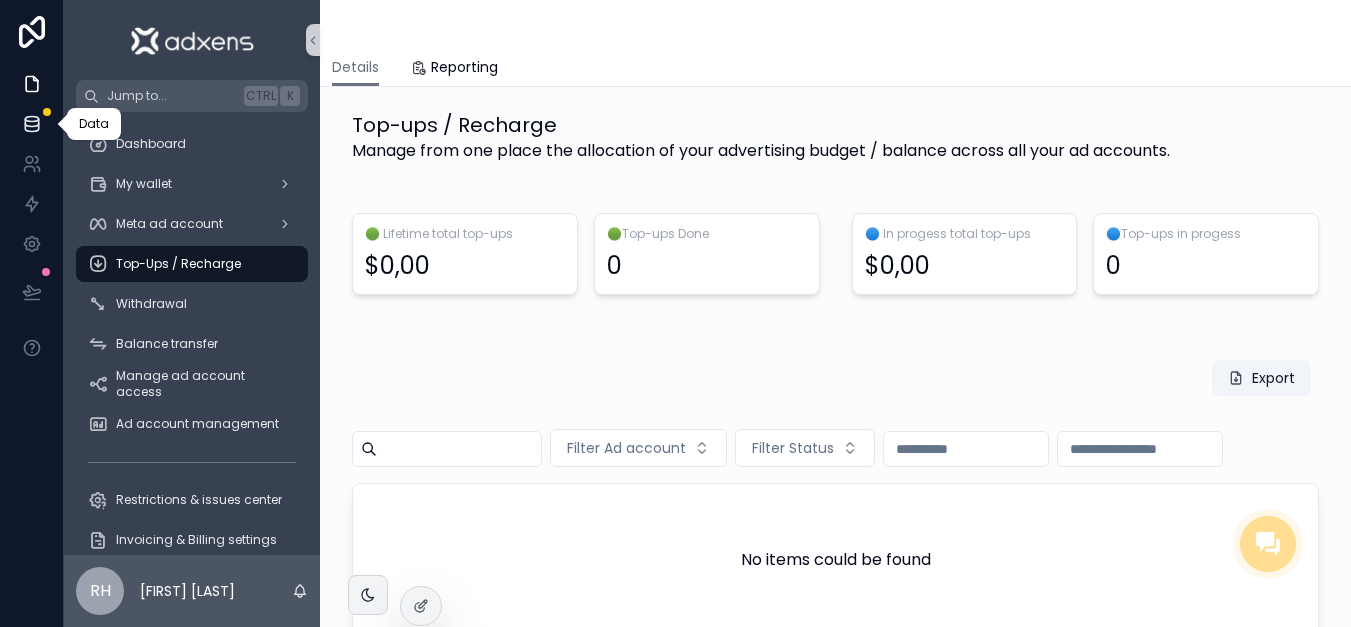 click 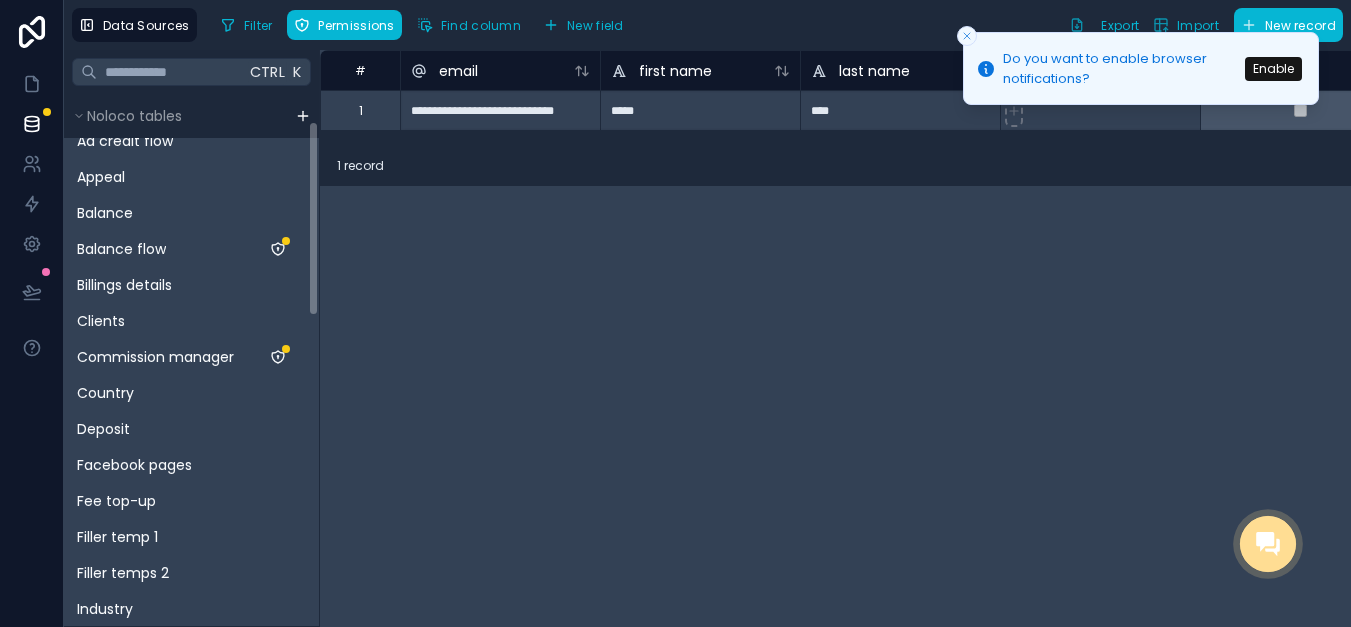 scroll, scrollTop: 0, scrollLeft: 0, axis: both 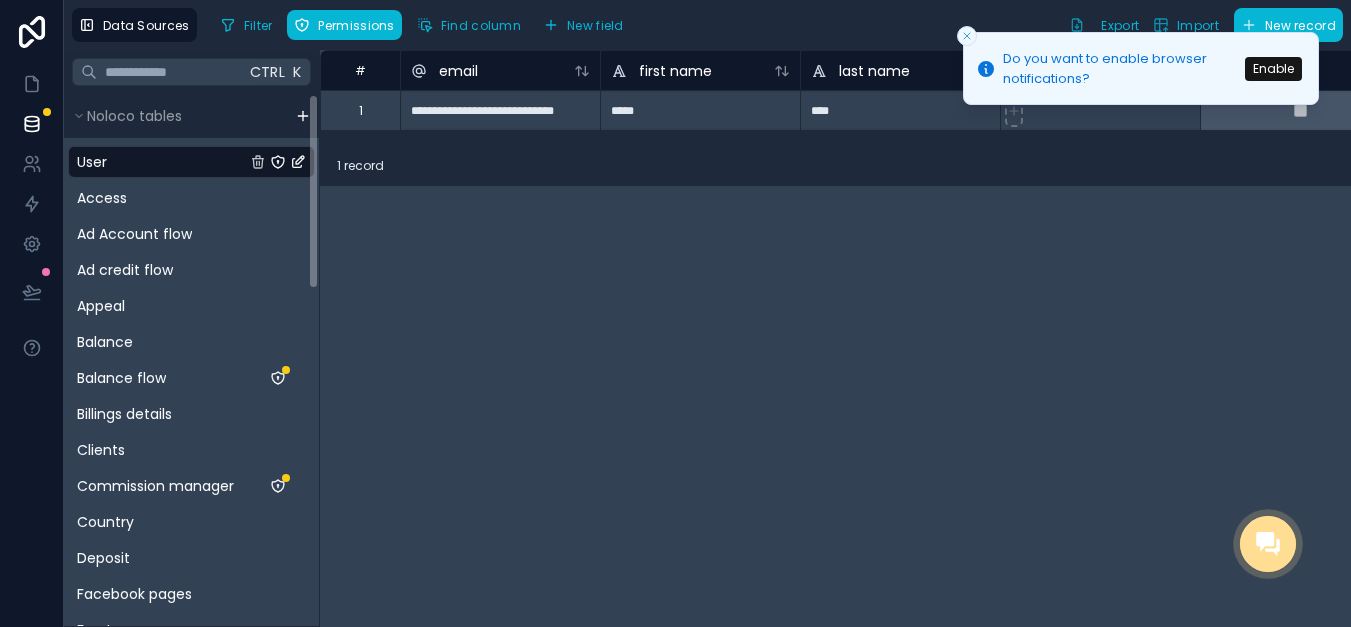 drag, startPoint x: 311, startPoint y: 154, endPoint x: 331, endPoint y: 130, distance: 31.241 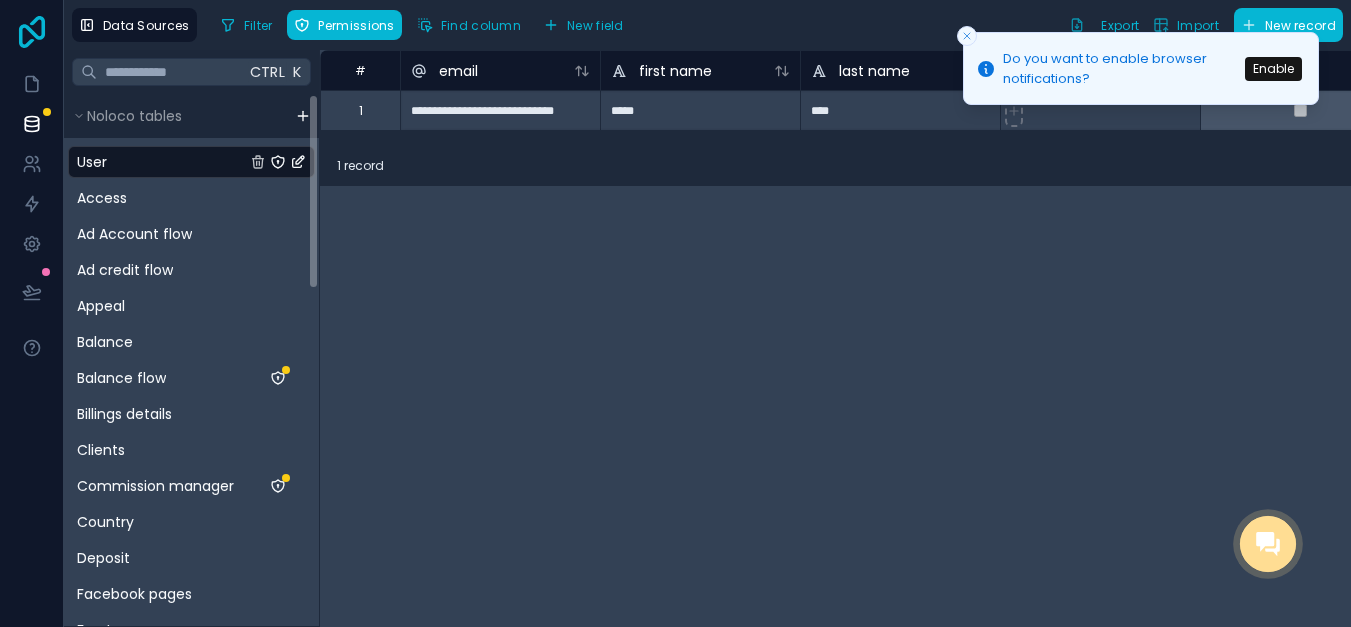 click 